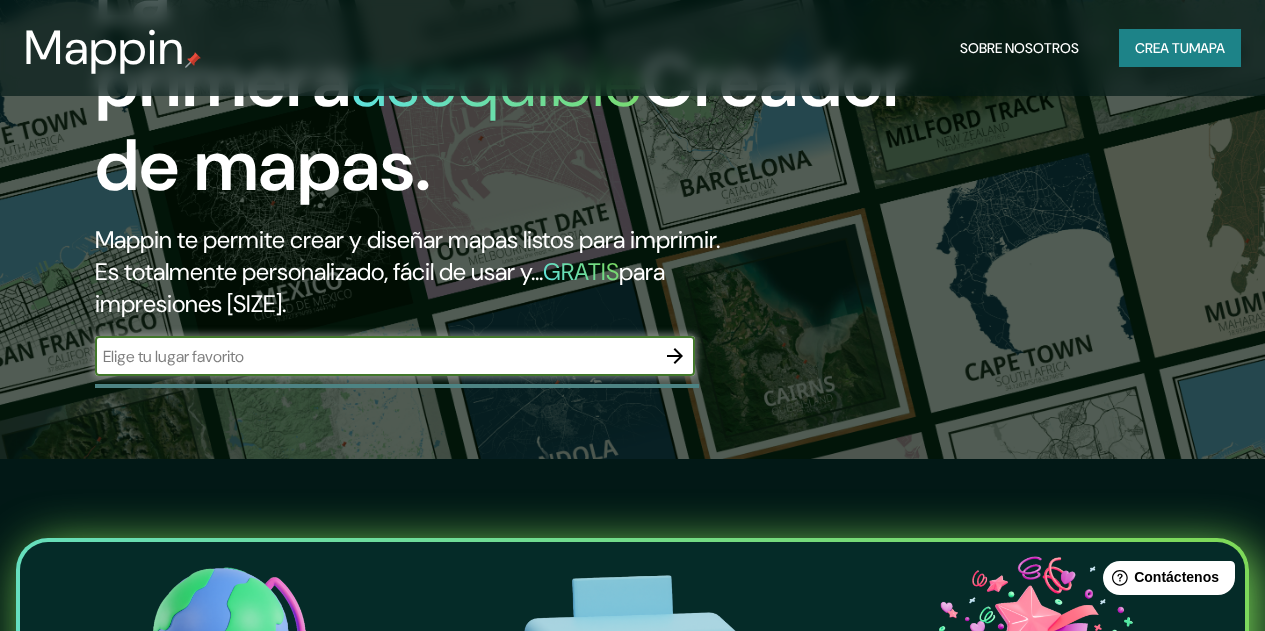 scroll, scrollTop: 200, scrollLeft: 0, axis: vertical 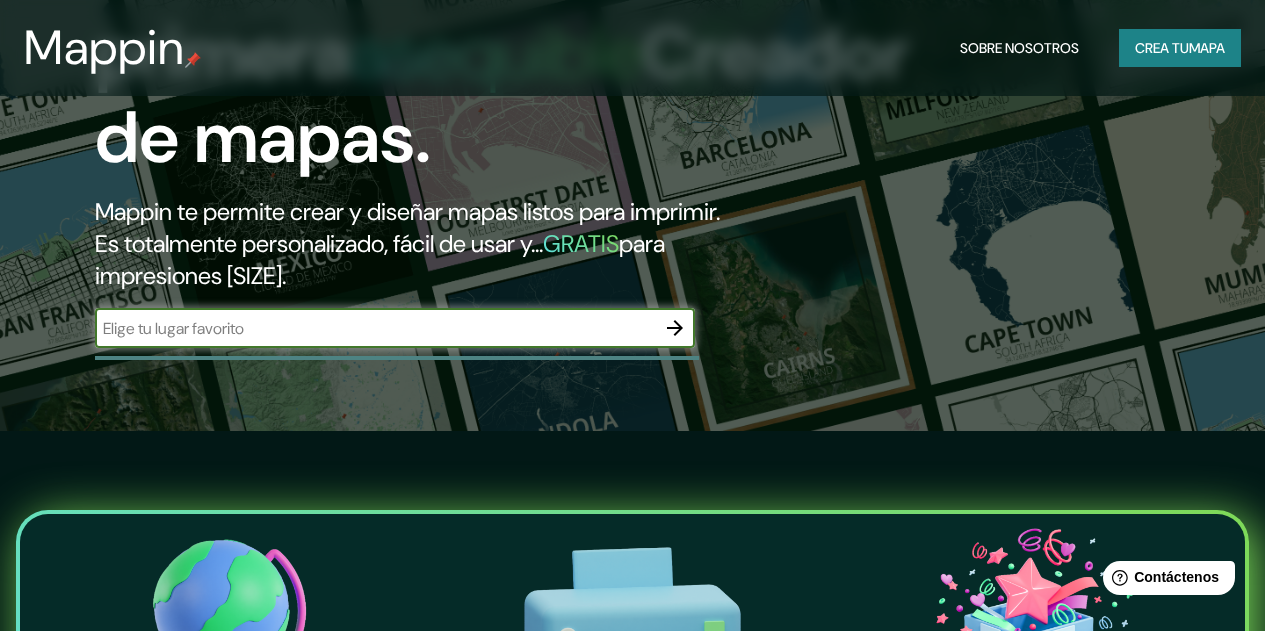 click 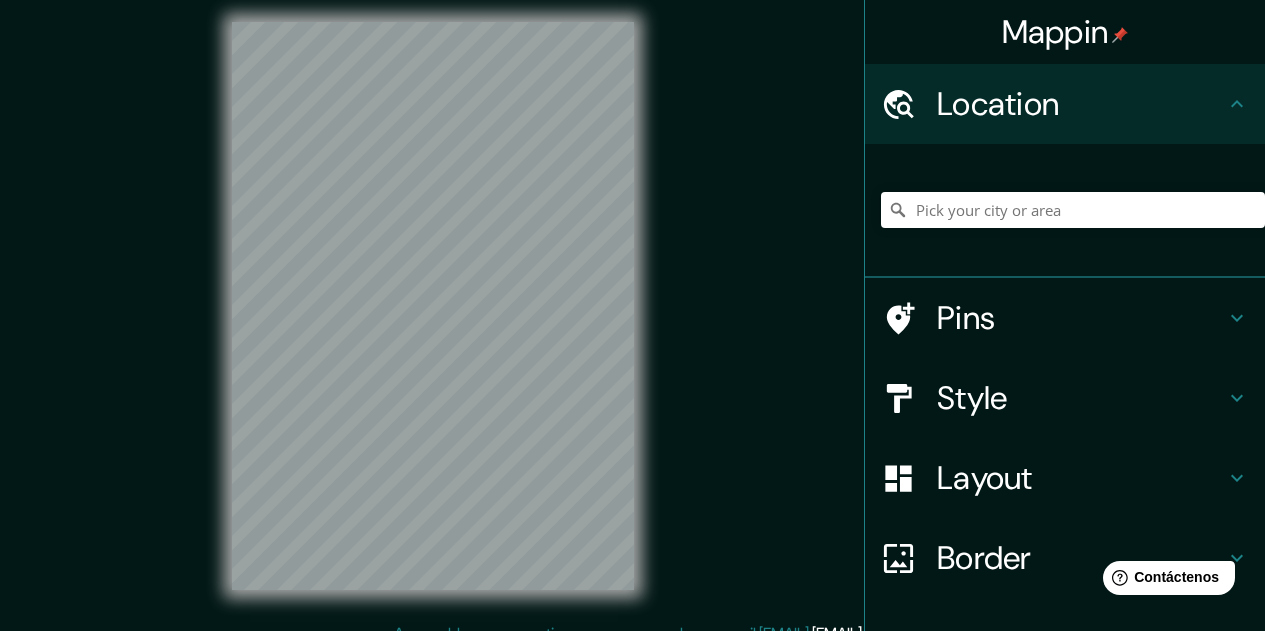 scroll, scrollTop: 0, scrollLeft: 0, axis: both 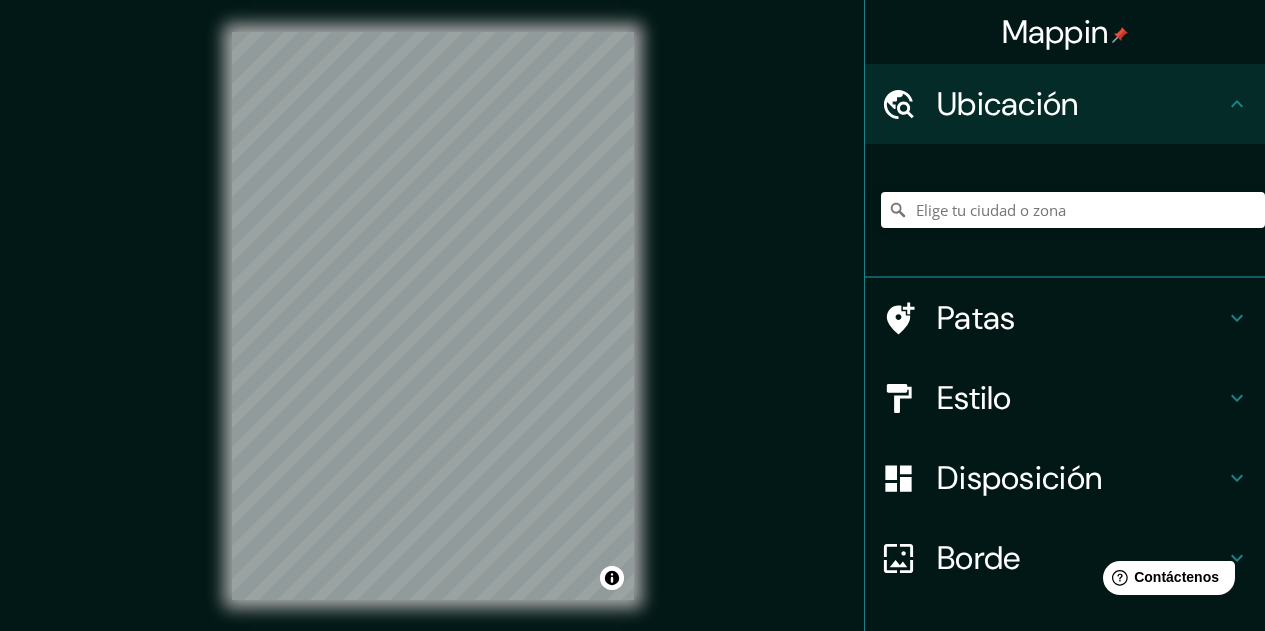 click on "Disposición" at bounding box center (1019, 478) 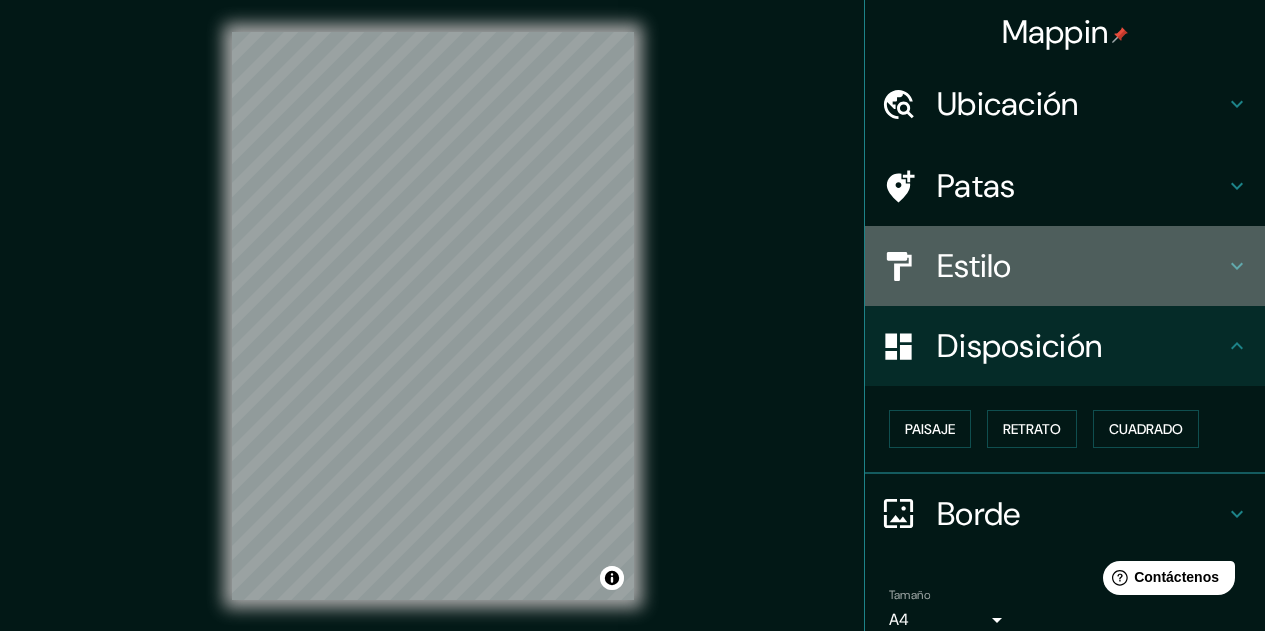 click on "Estilo" at bounding box center [1081, 266] 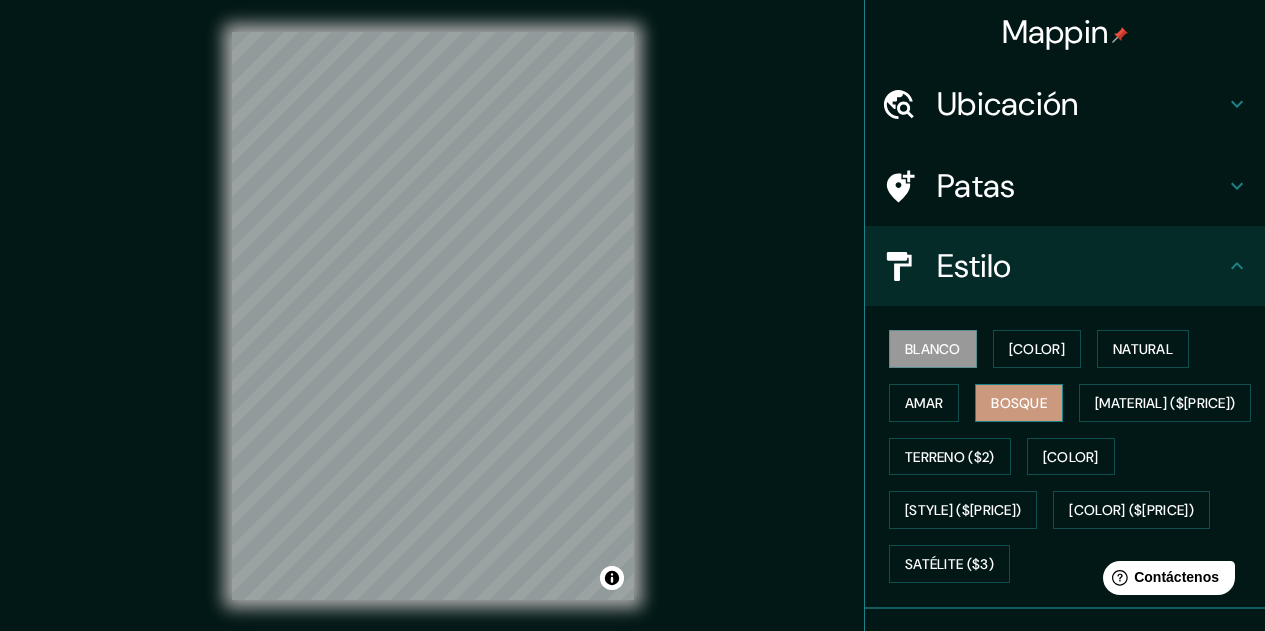 click on "Bosque" at bounding box center [1019, 403] 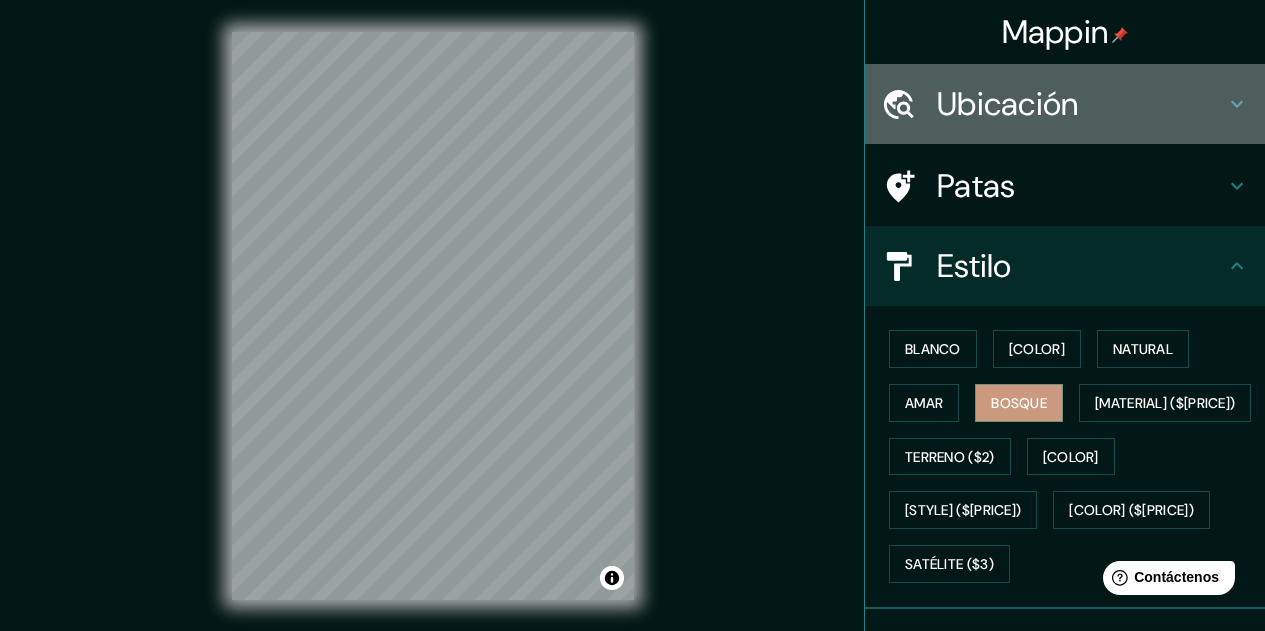 click on "Ubicación" at bounding box center [1008, 104] 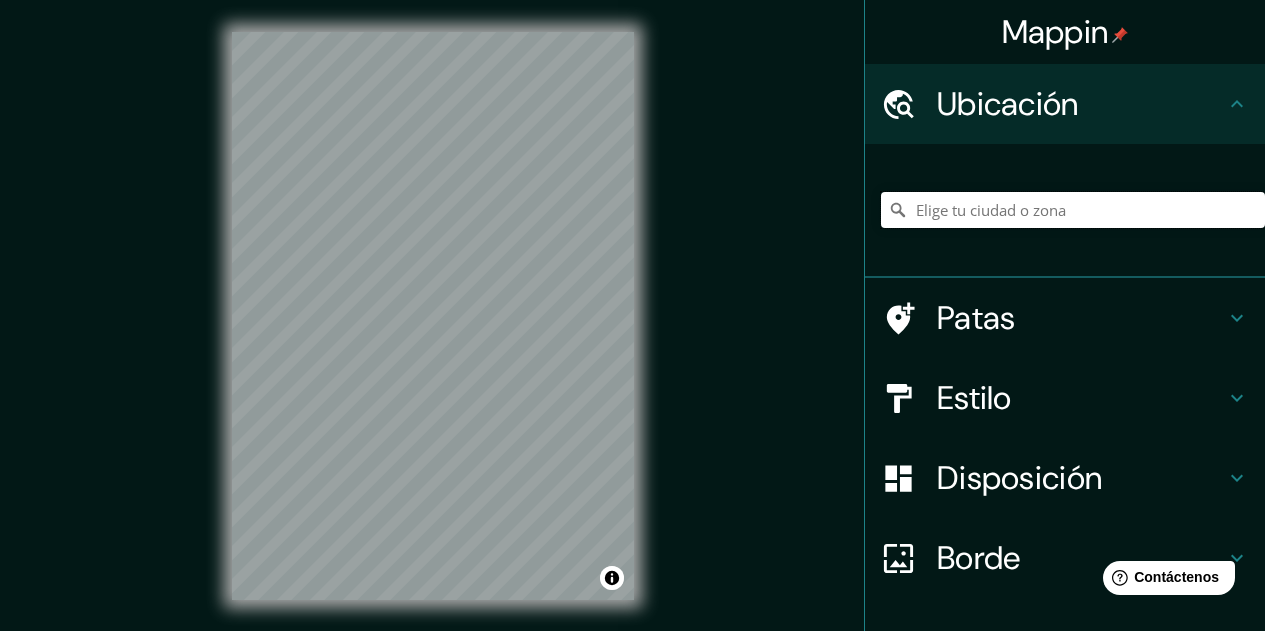 click at bounding box center [1073, 210] 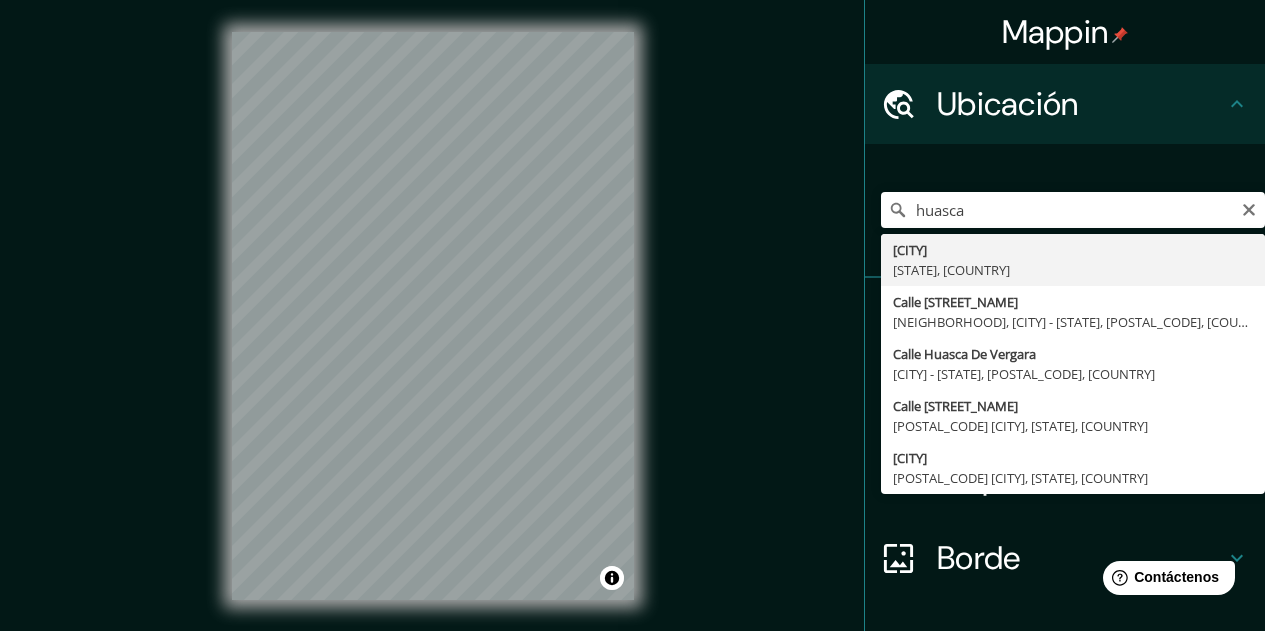 type on "[CITY], [STATE], [COUNTRY]" 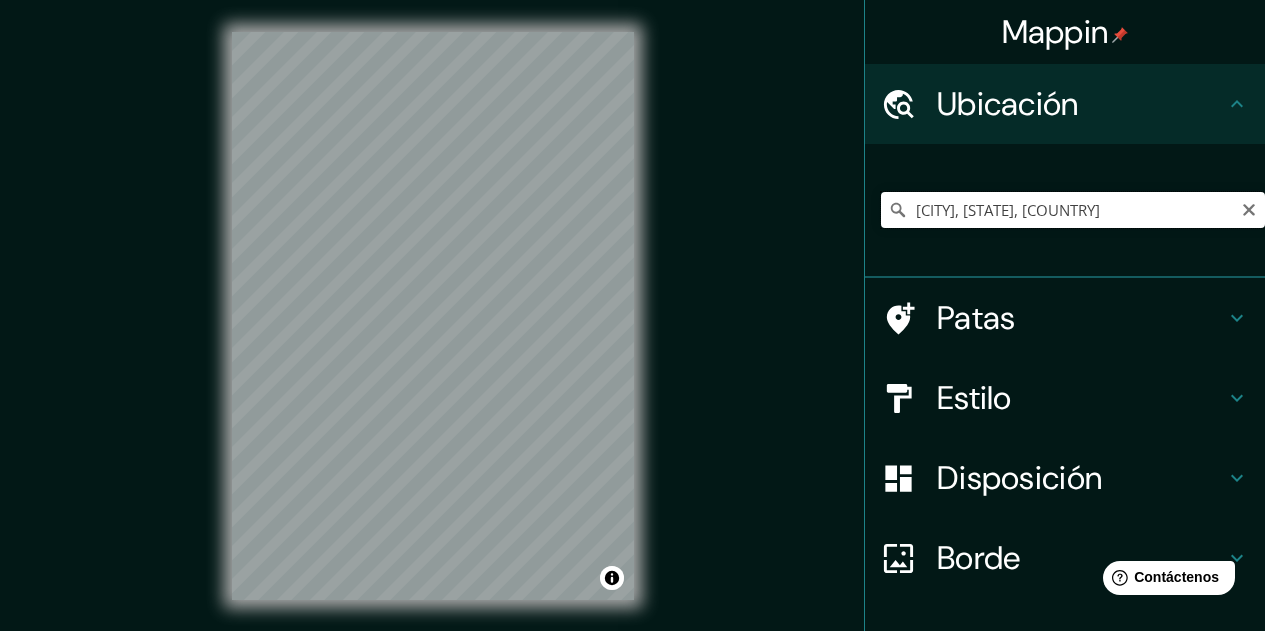 click on "[CITY], [STATE], [COUNTRY]" at bounding box center (1073, 210) 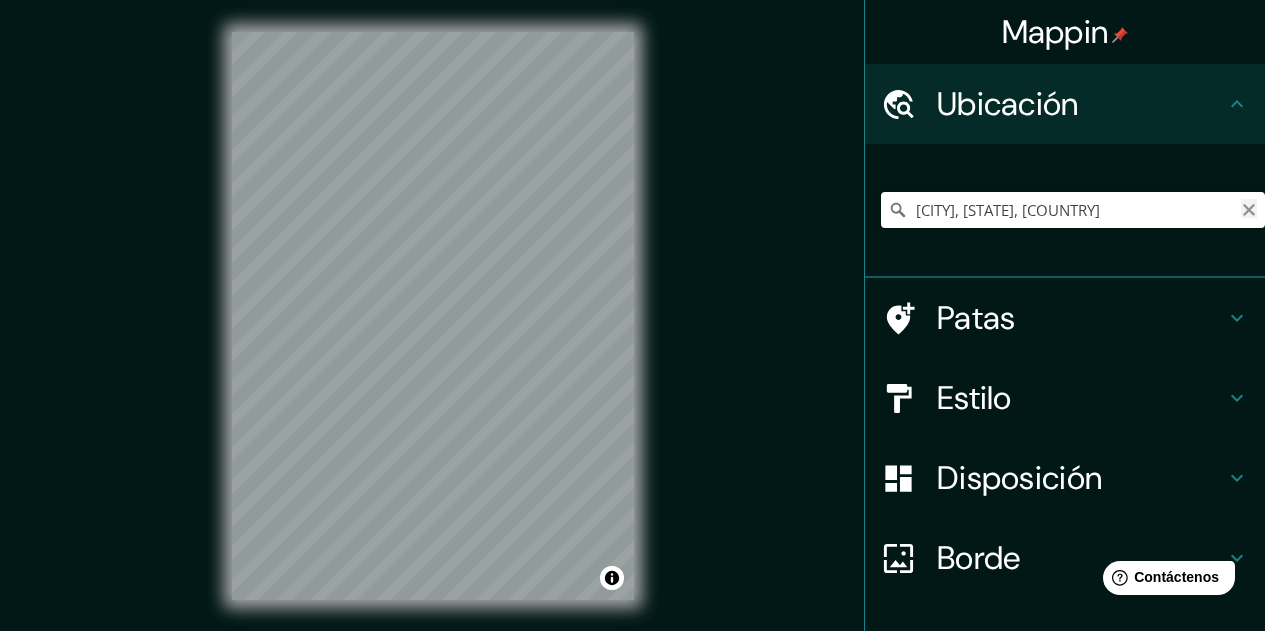 click 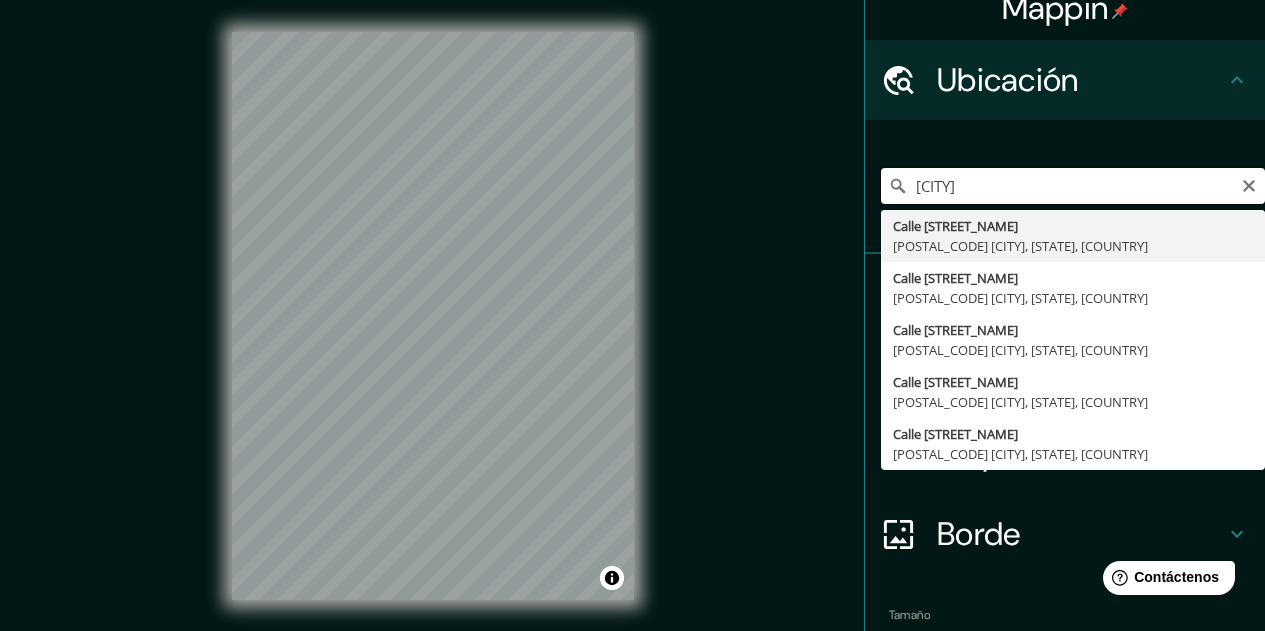 scroll, scrollTop: 0, scrollLeft: 0, axis: both 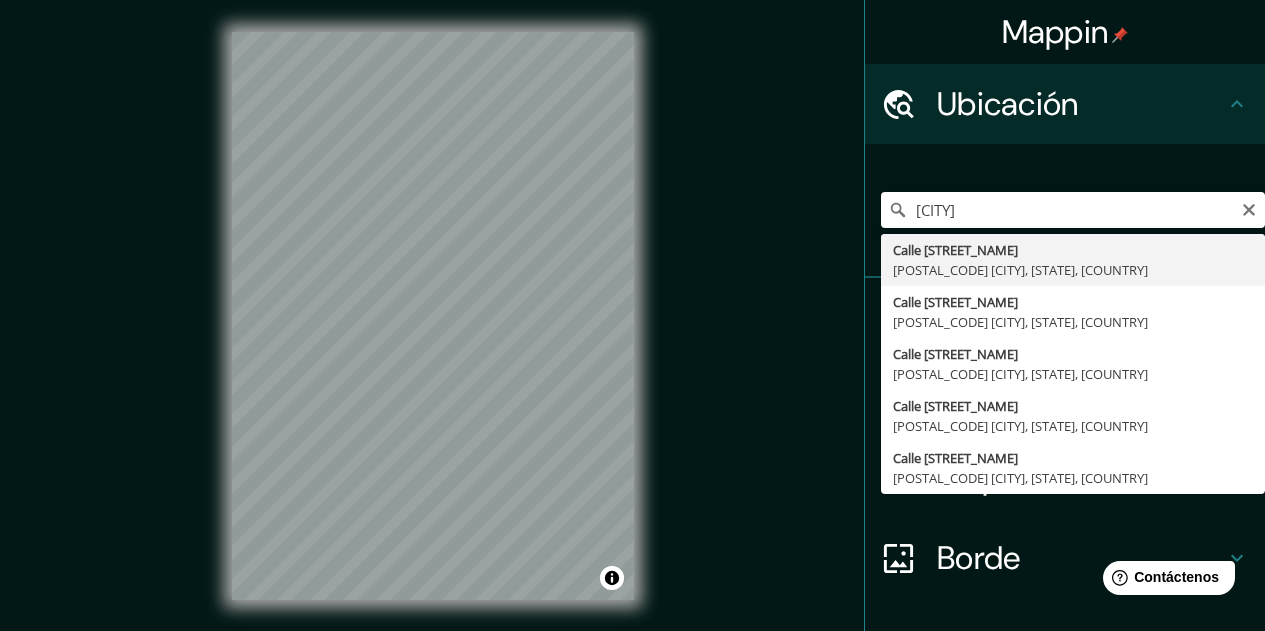 type on "Calle [STREET_NAME], [POSTAL_CODE] [CITY], [STATE], [COUNTRY]" 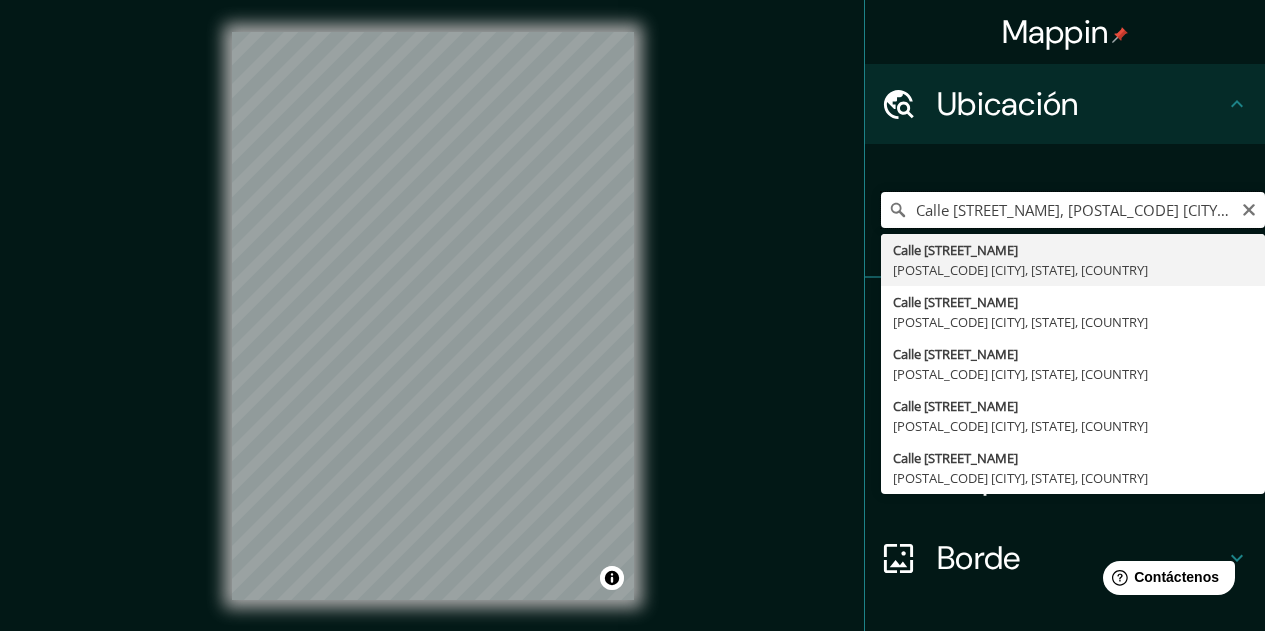 scroll, scrollTop: 0, scrollLeft: 0, axis: both 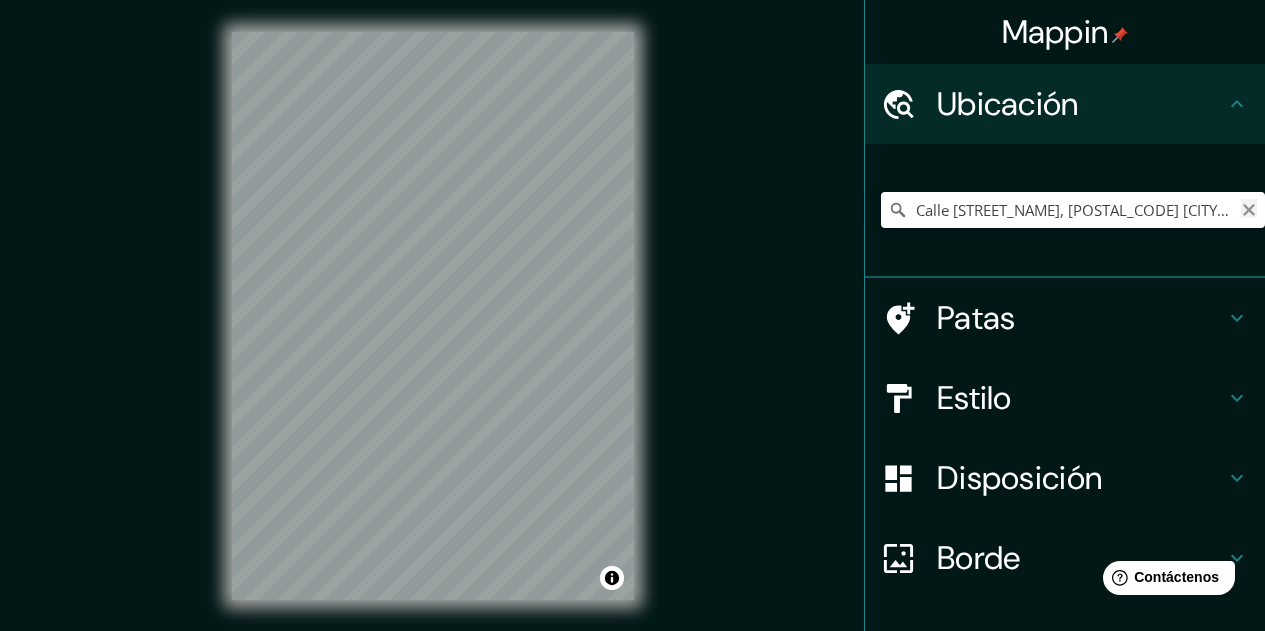 click 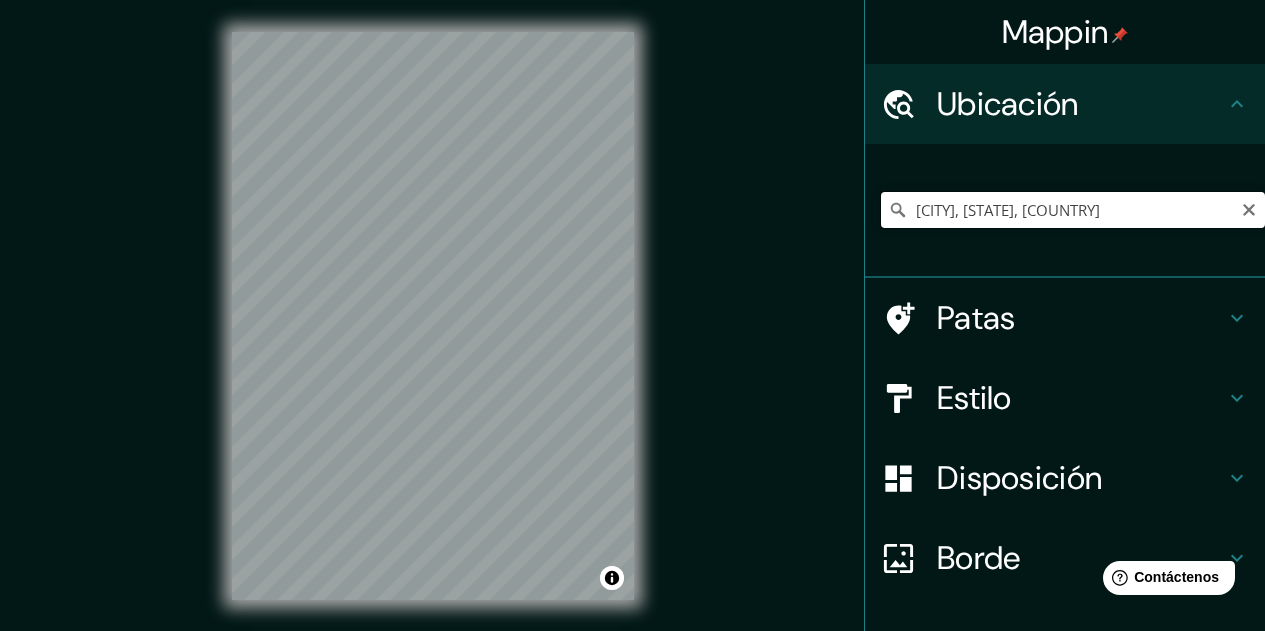 click on "[CITY], [STATE], [COUNTRY]" at bounding box center (1073, 210) 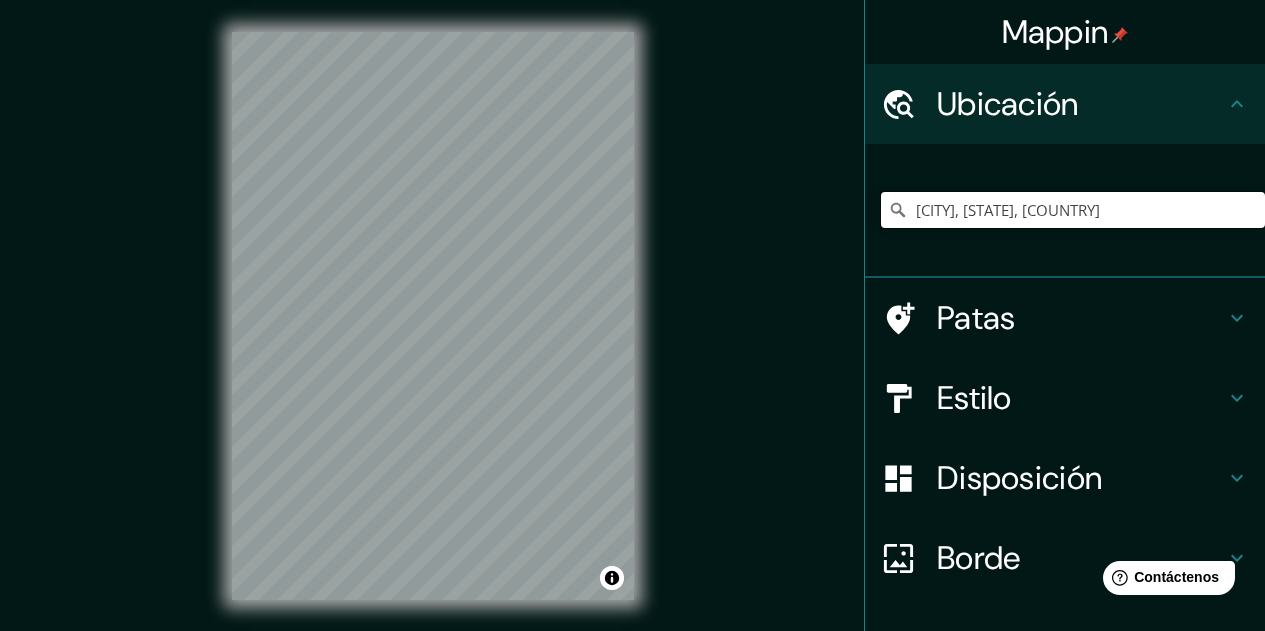 drag, startPoint x: 1165, startPoint y: 211, endPoint x: 706, endPoint y: 217, distance: 459.0392 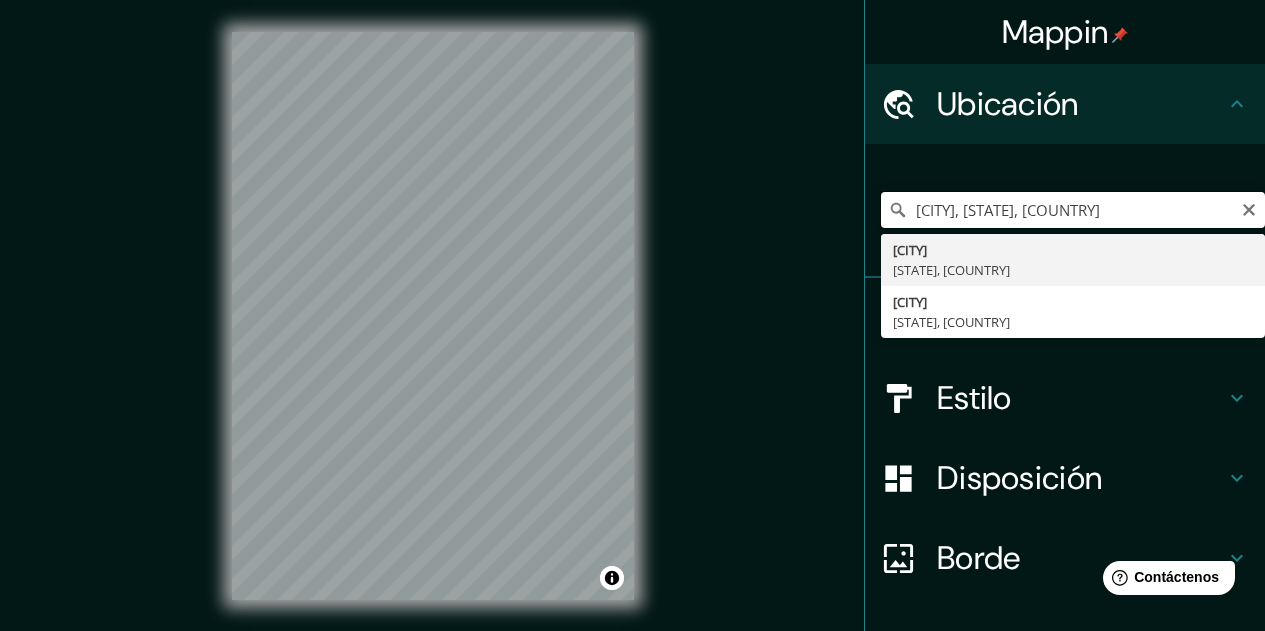 scroll, scrollTop: 0, scrollLeft: 0, axis: both 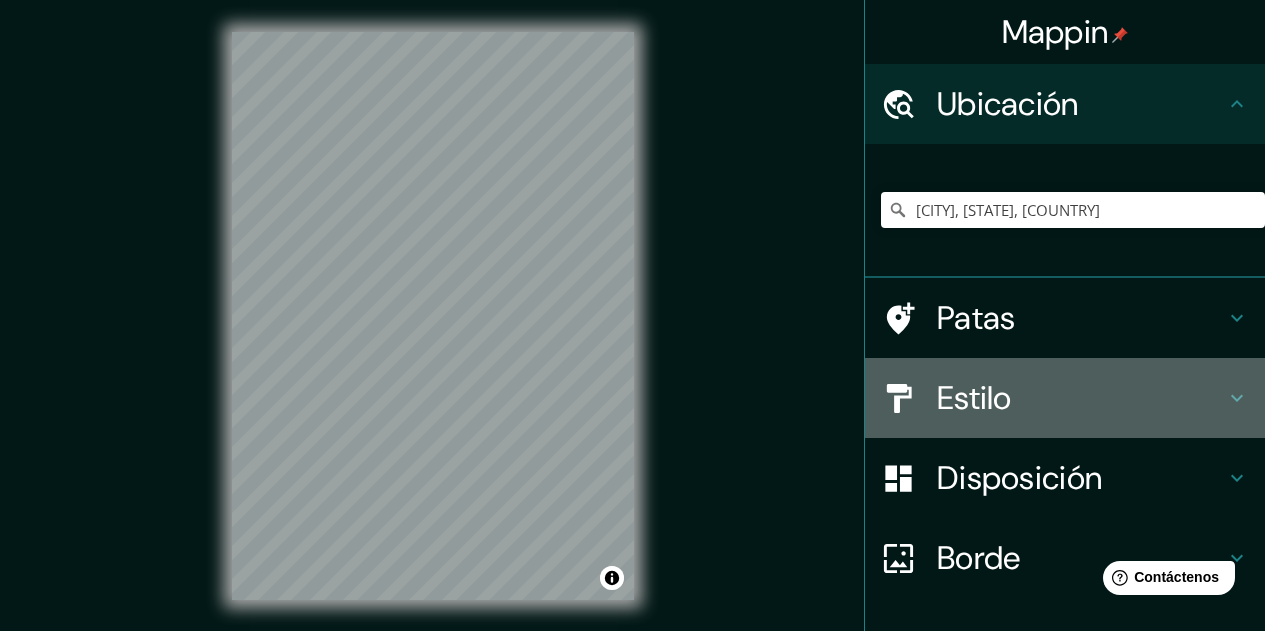 click on "Estilo" at bounding box center (1081, 398) 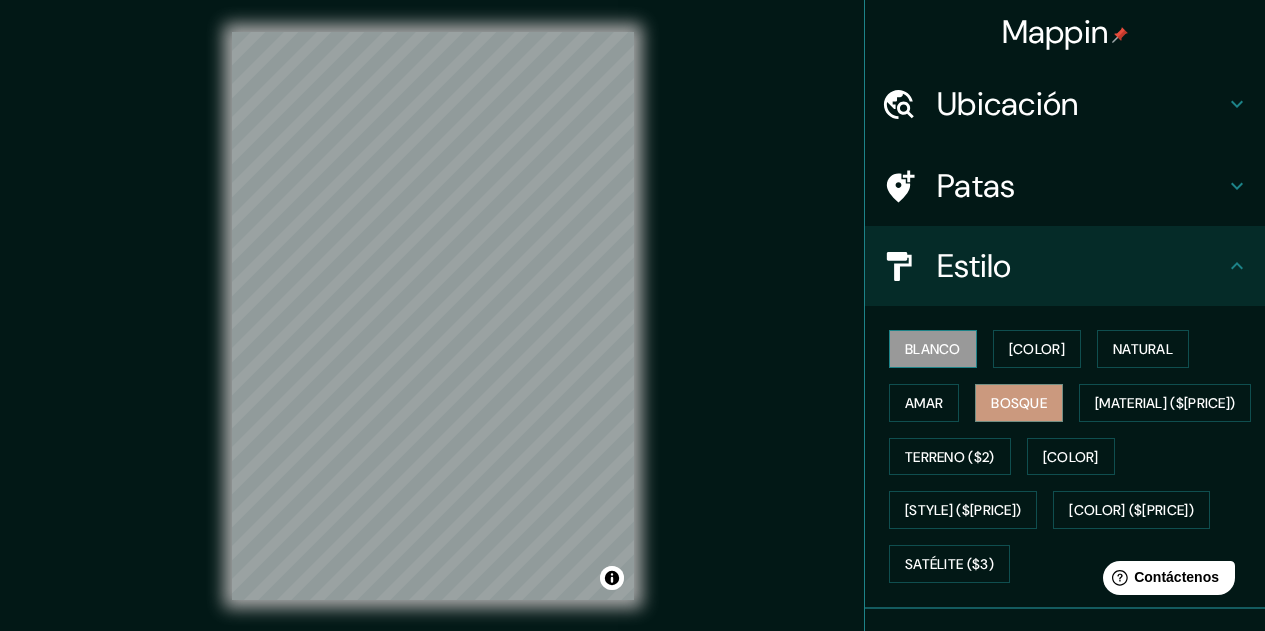 click on "Blanco" at bounding box center [933, 349] 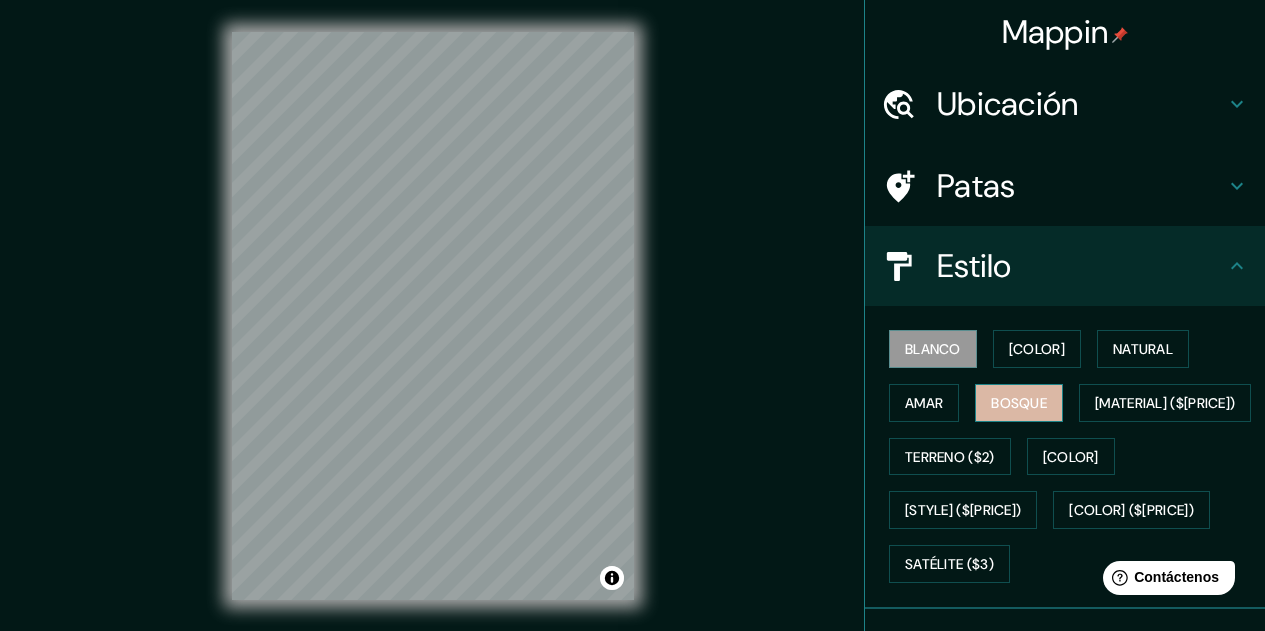 click on "Bosque" at bounding box center [1019, 403] 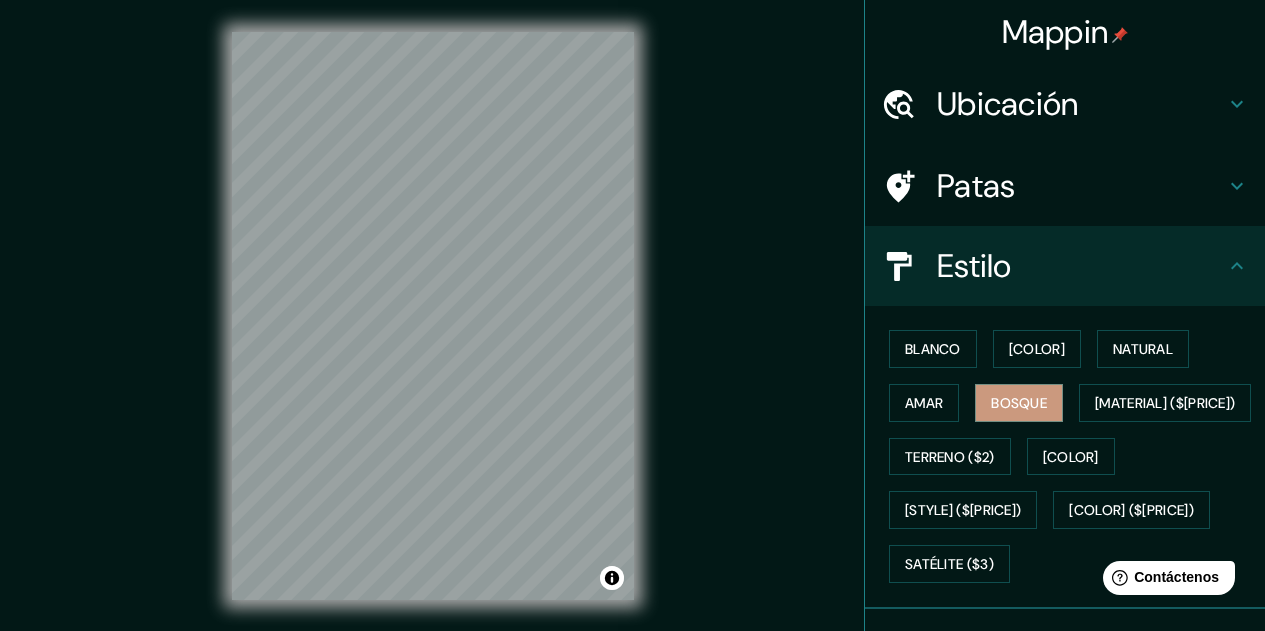 click on "© Mapbox   © OpenStreetMap   Improve this map" at bounding box center (433, 316) 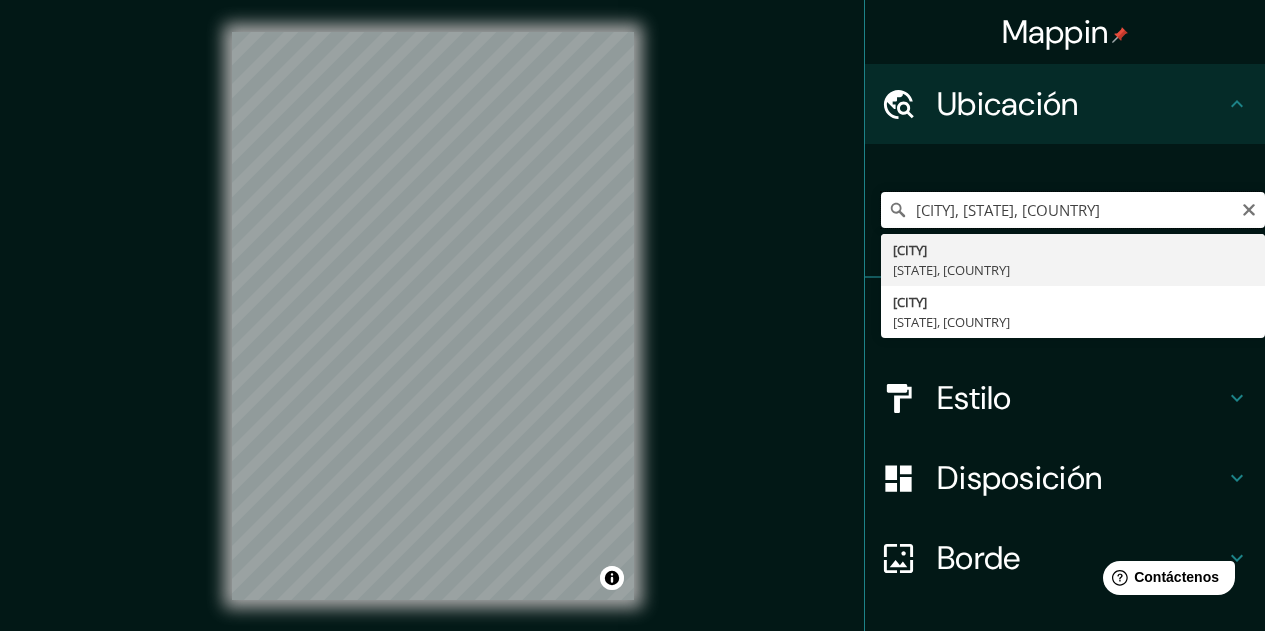 click on "[CITY], [STATE], [COUNTRY]" at bounding box center [1073, 210] 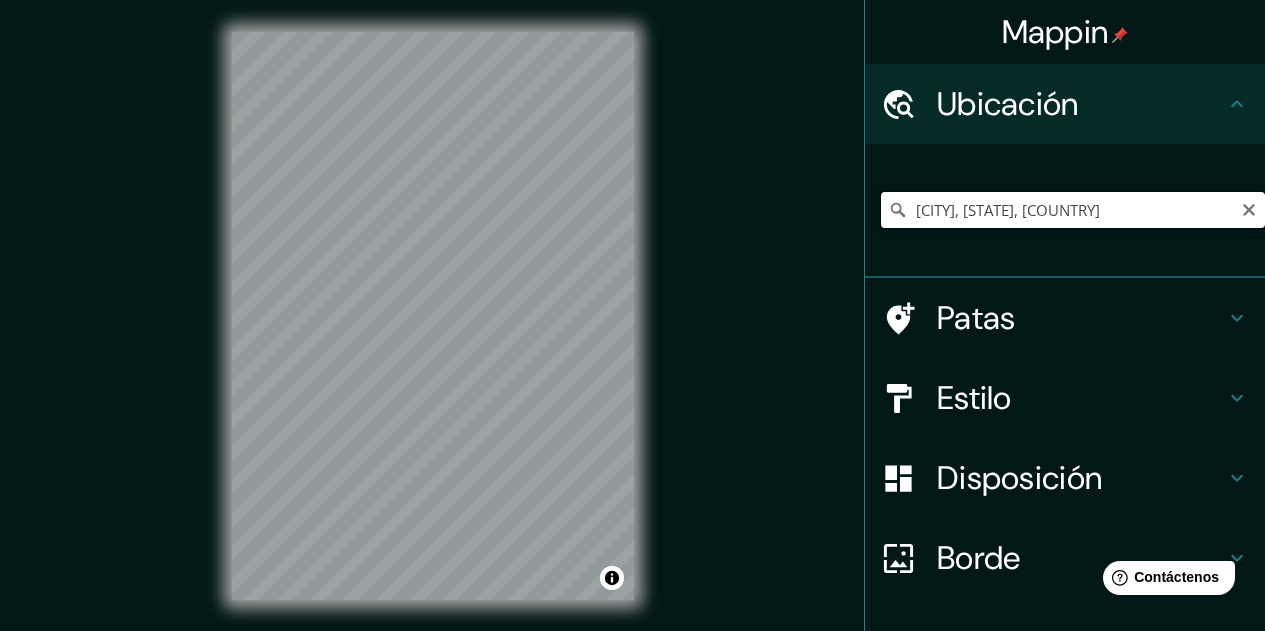 drag, startPoint x: 1166, startPoint y: 215, endPoint x: 1103, endPoint y: 207, distance: 63.505905 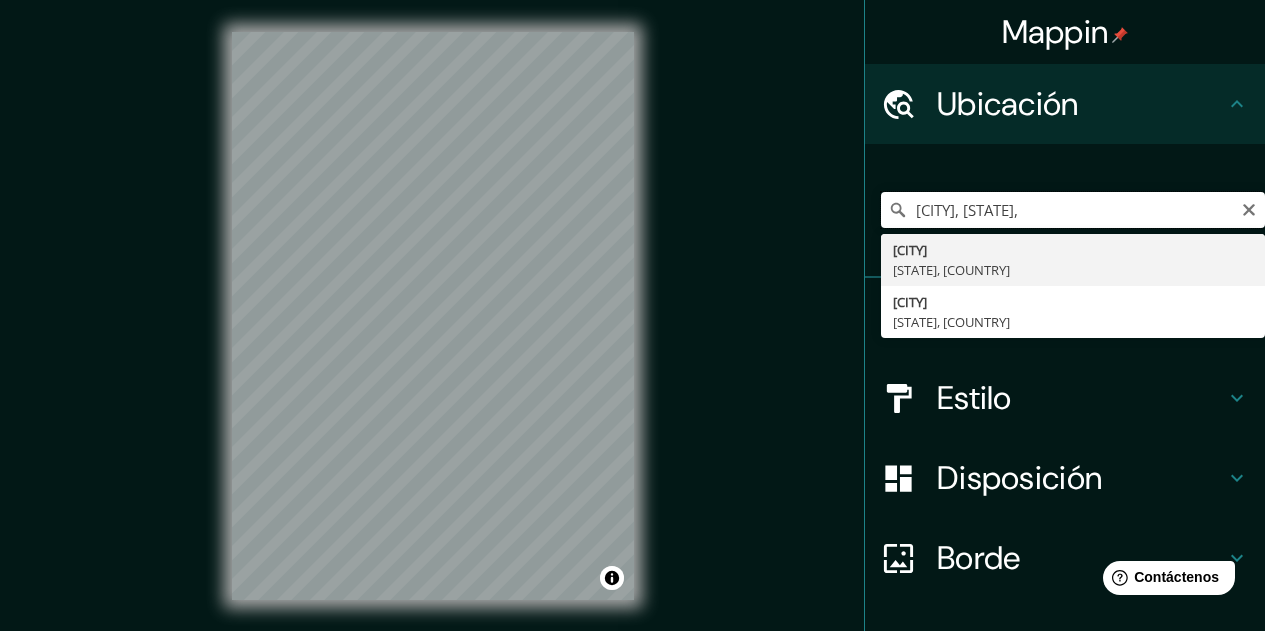 type on "[CITY], [STATE], [COUNTRY]" 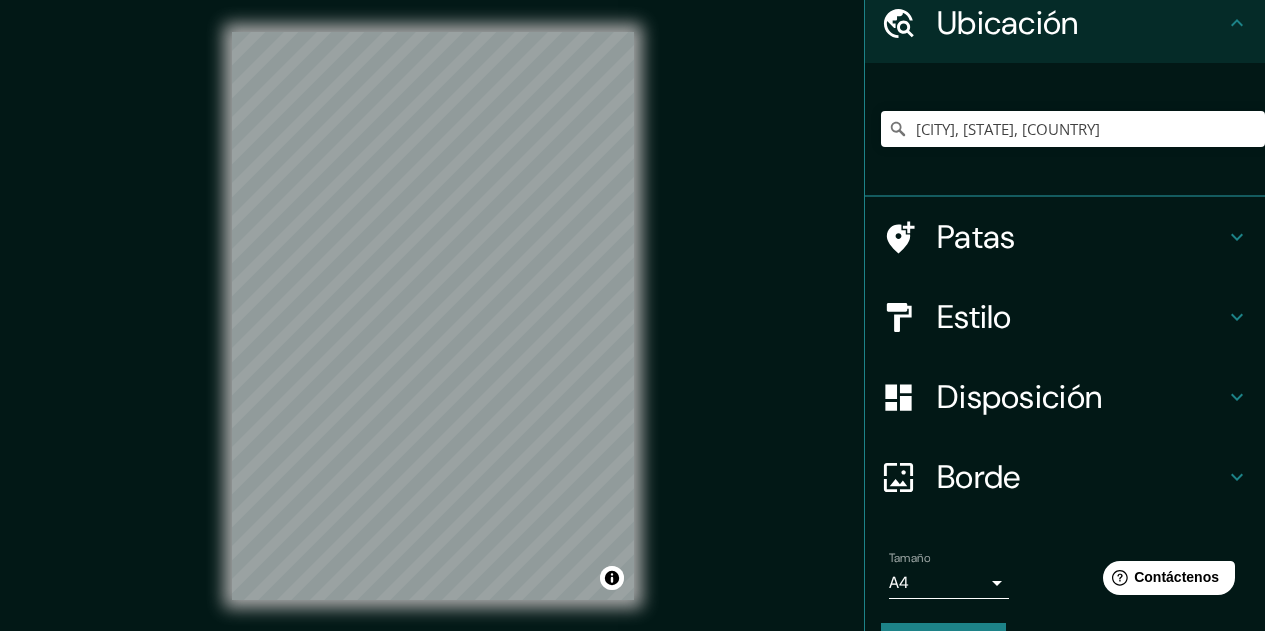 scroll, scrollTop: 134, scrollLeft: 0, axis: vertical 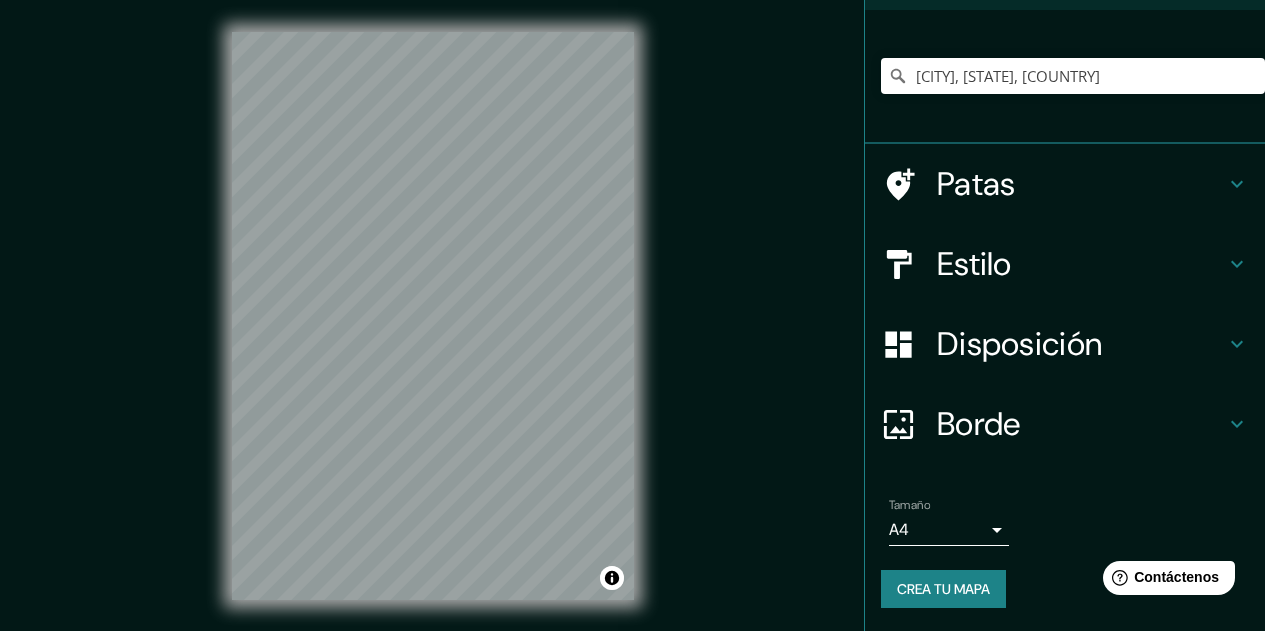 click on "Mappin Ubicación [CITY], [STATE], [COUNTRY] [CITY] [STATE] Calle [STREET_NAME] [POSTAL_CODE] [CITY], [STATE], [COUNTRY] Avenida [STREET_NAME] [POSTAL_CODE] [CITY], [STATE], [COUNTRY] [STATE] [POSTAL_CODE] [CITY], [STATE], [COUNTRY] Avenida [STREET_NAME] [POSTAL_CODE] [CITY], [STATE], [COUNTRY] [CITY] Estilo Disposición Borde Elige un borde.  Consejo  : puedes opacar las capas del marco para crear efectos geniales. Ninguno Simple Transparente Elegante Tamaño A4 single Crea tu mapa © Mapbox   © OpenStreetMap   Improve this map Si tiene algún problema, sugerencia o inquietud, envíe un correo electrónico a  [EMAIL]  .   . . Texto original Valora esta traducción Tu opinión servirá para ayudar a mejorar el Traductor de Google" at bounding box center (632, 315) 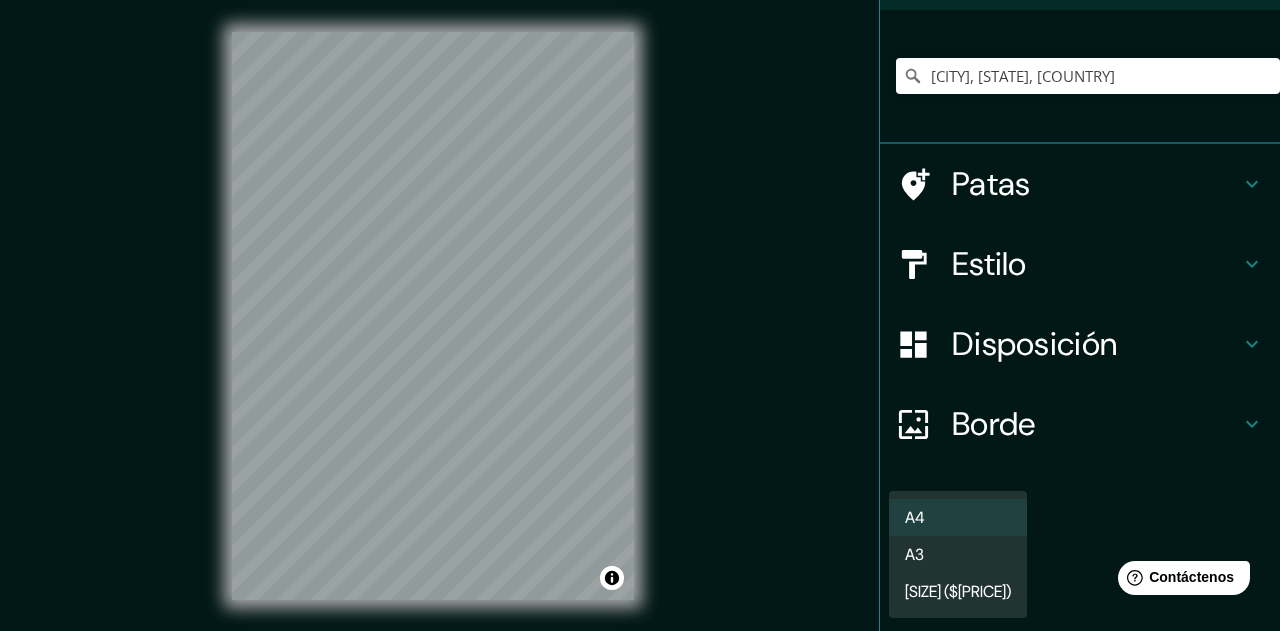 click on "A3" at bounding box center (958, 554) 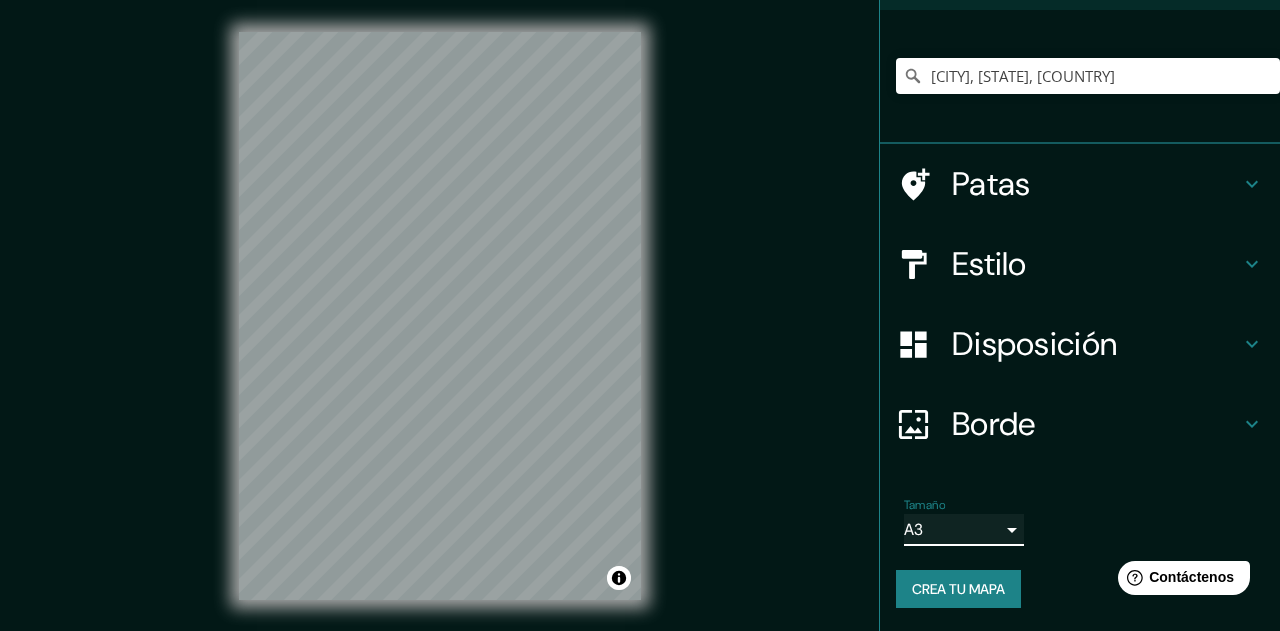type on "a4" 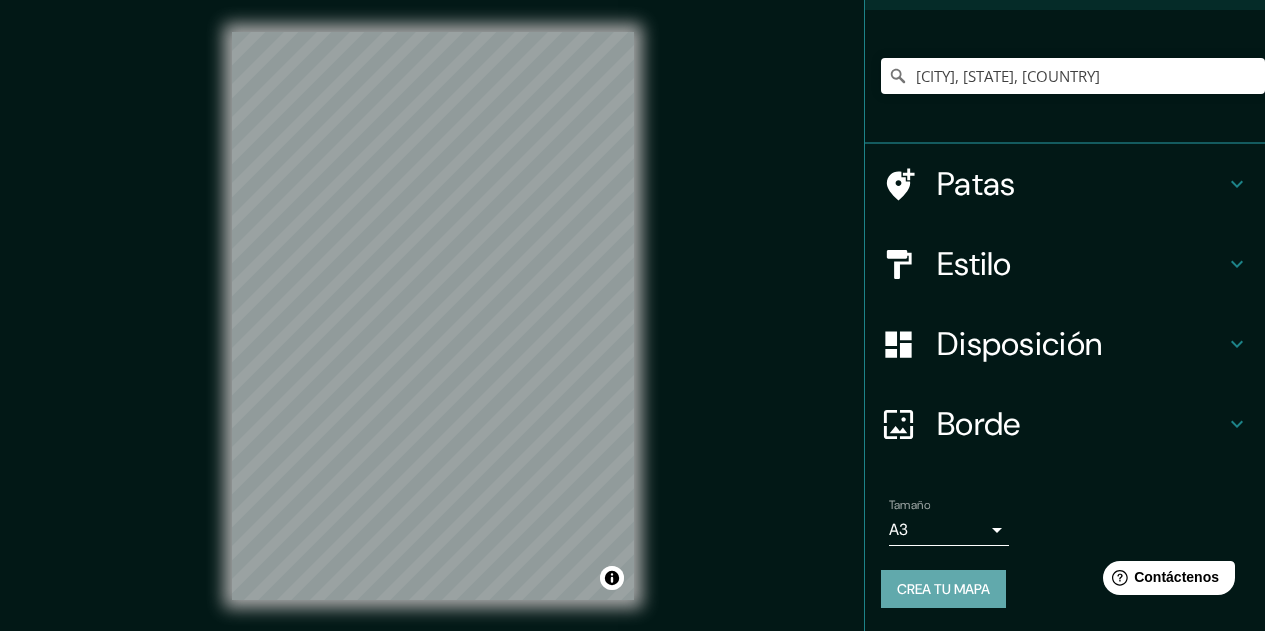 click on "Crea tu mapa" at bounding box center [943, 589] 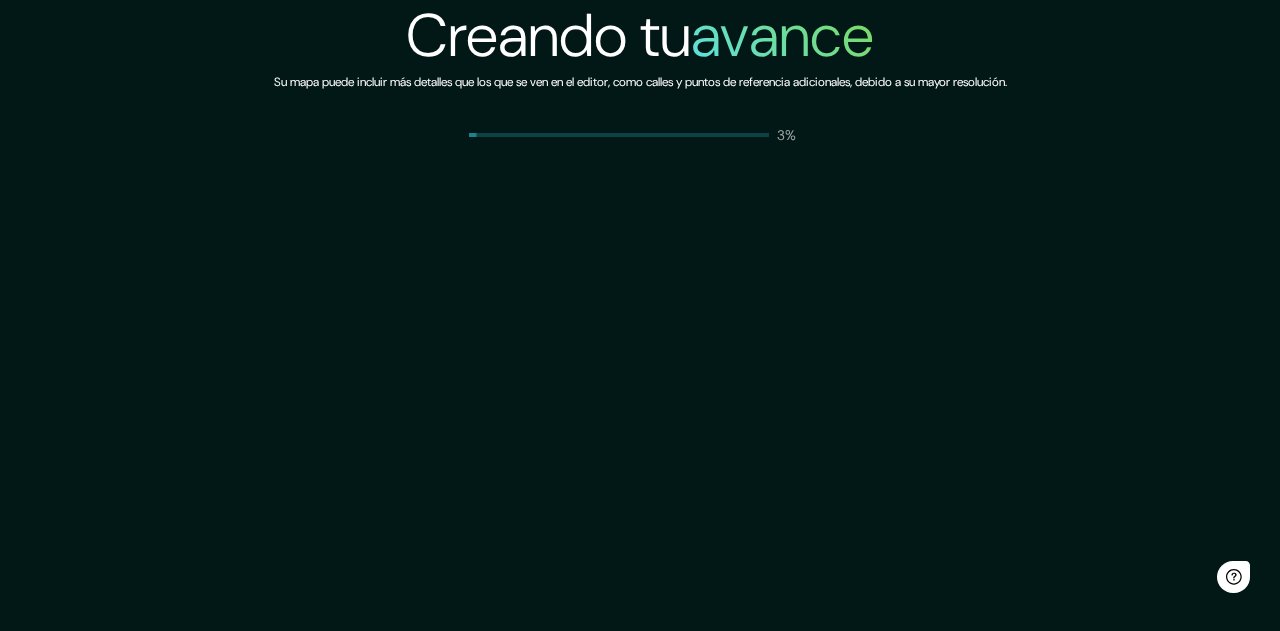 scroll, scrollTop: 0, scrollLeft: 0, axis: both 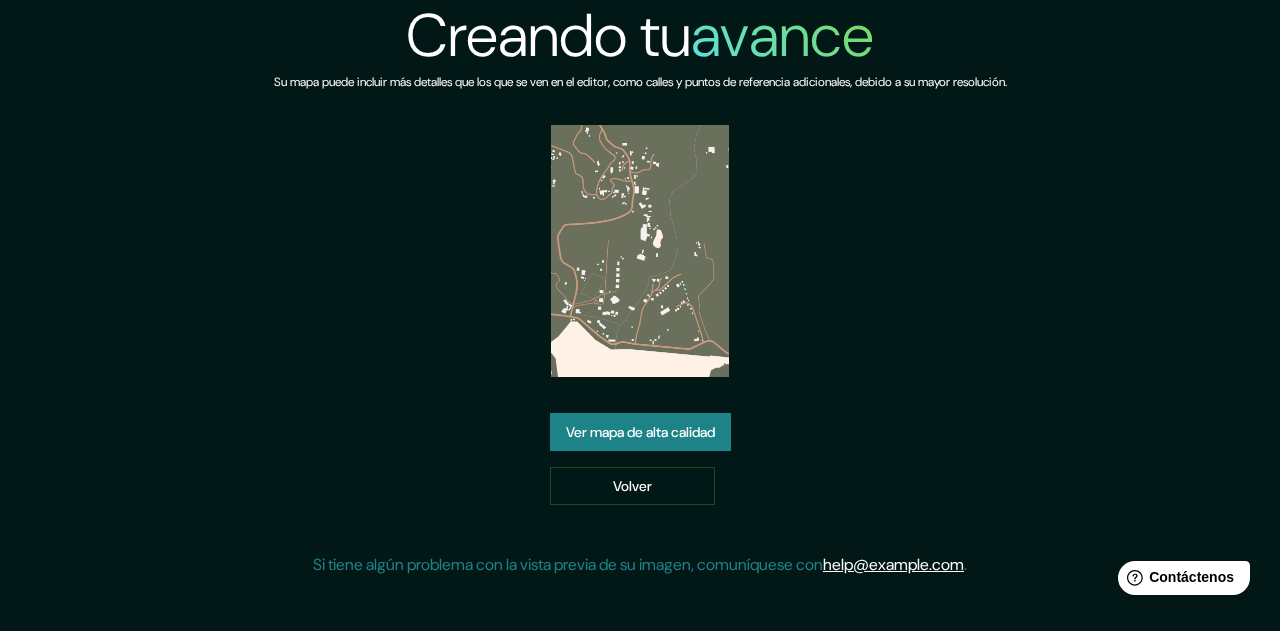 click on "Ver mapa de alta calidad" at bounding box center (640, 433) 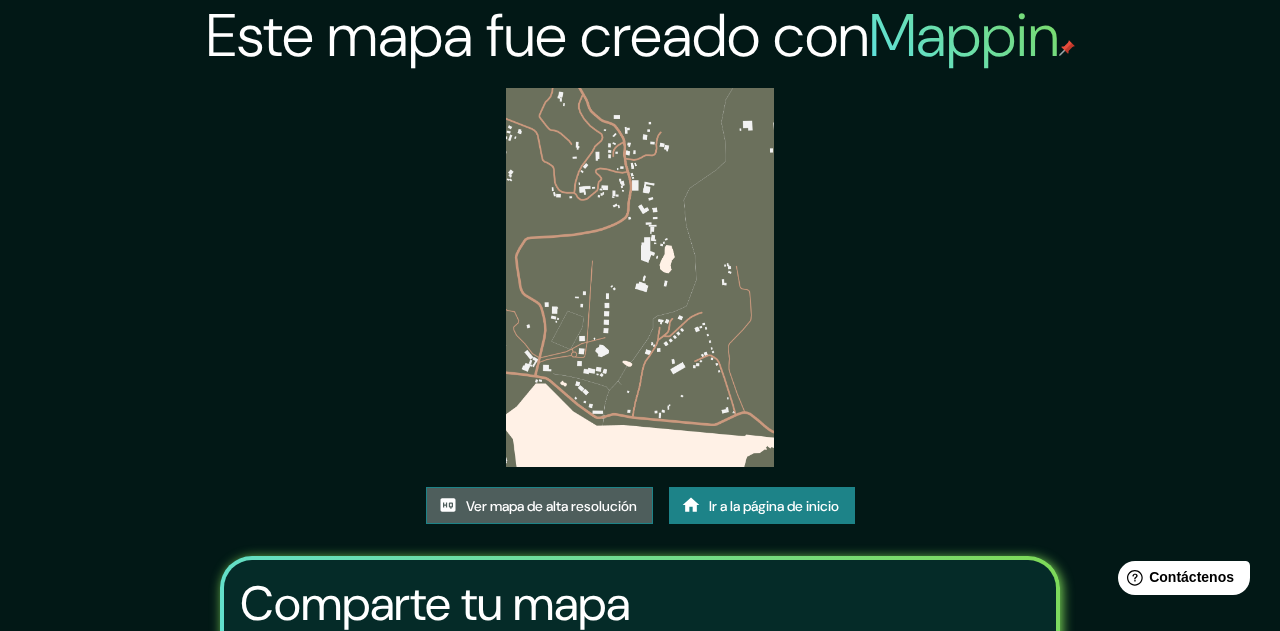click on "Ver mapa de alta resolución" at bounding box center (551, 506) 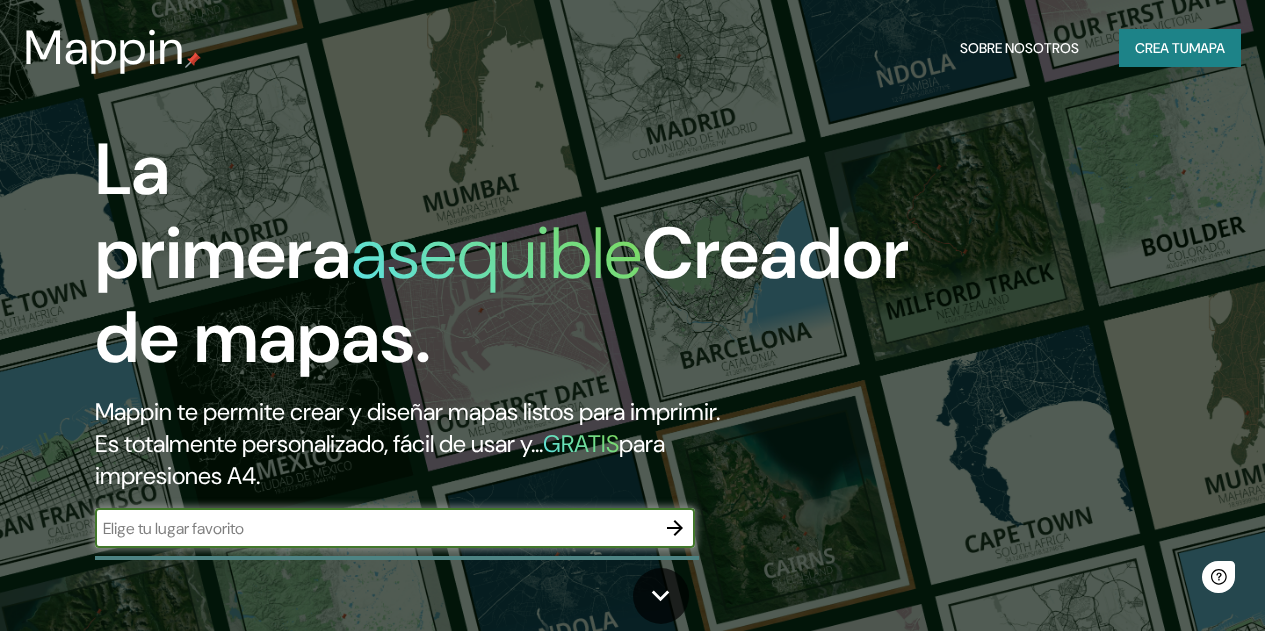 scroll, scrollTop: 0, scrollLeft: 0, axis: both 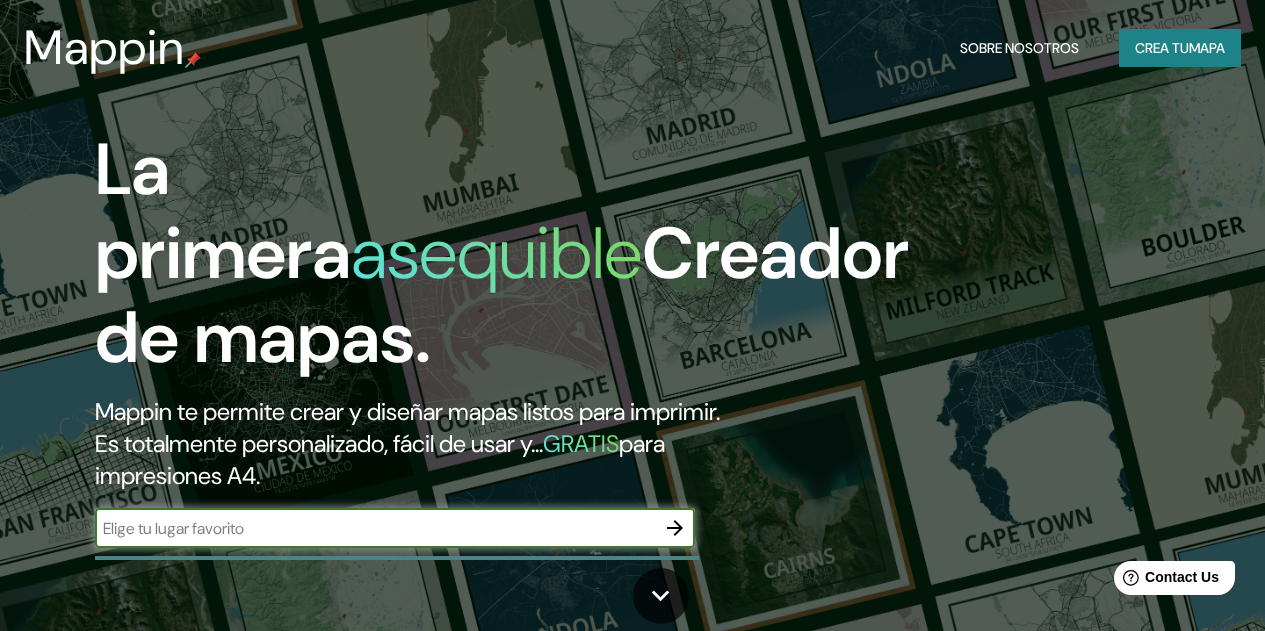 click 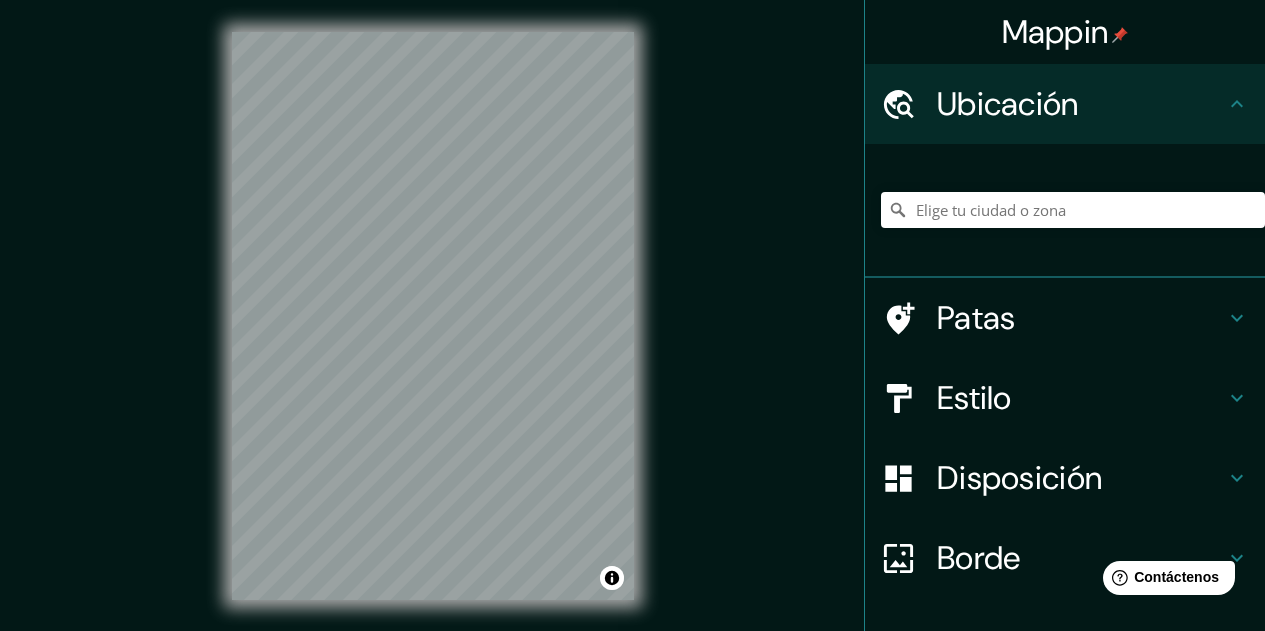 click on "Disposición" at bounding box center (1019, 478) 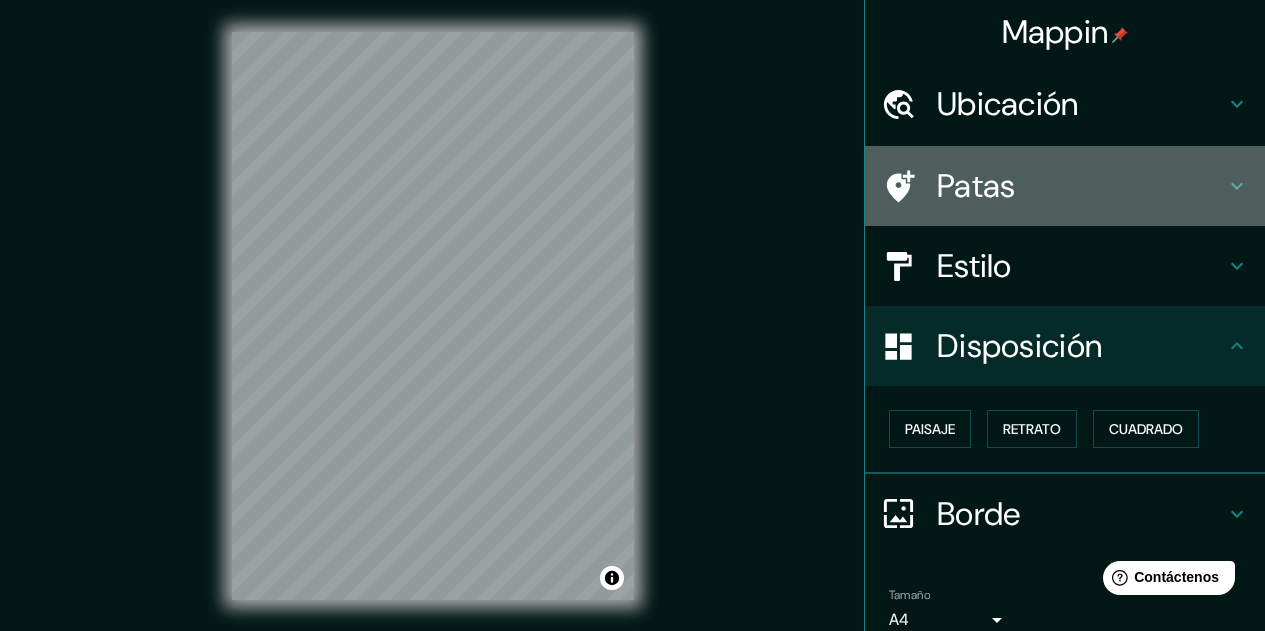 click on "Patas" at bounding box center [976, 186] 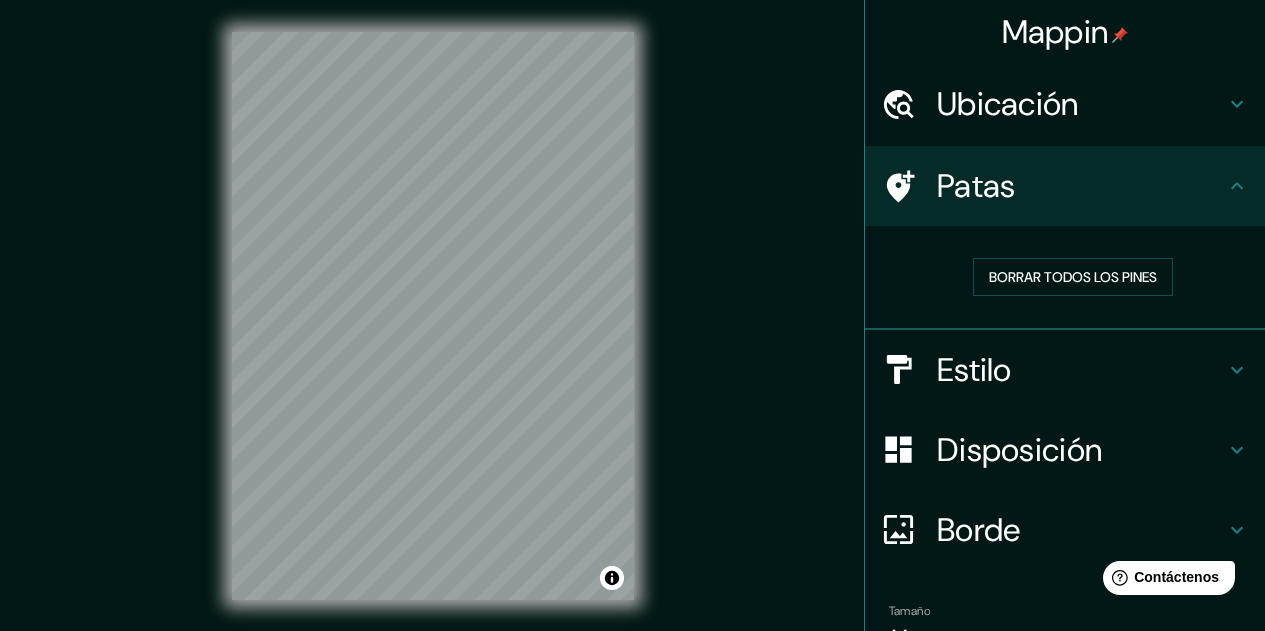 click on "Estilo" at bounding box center (1081, 370) 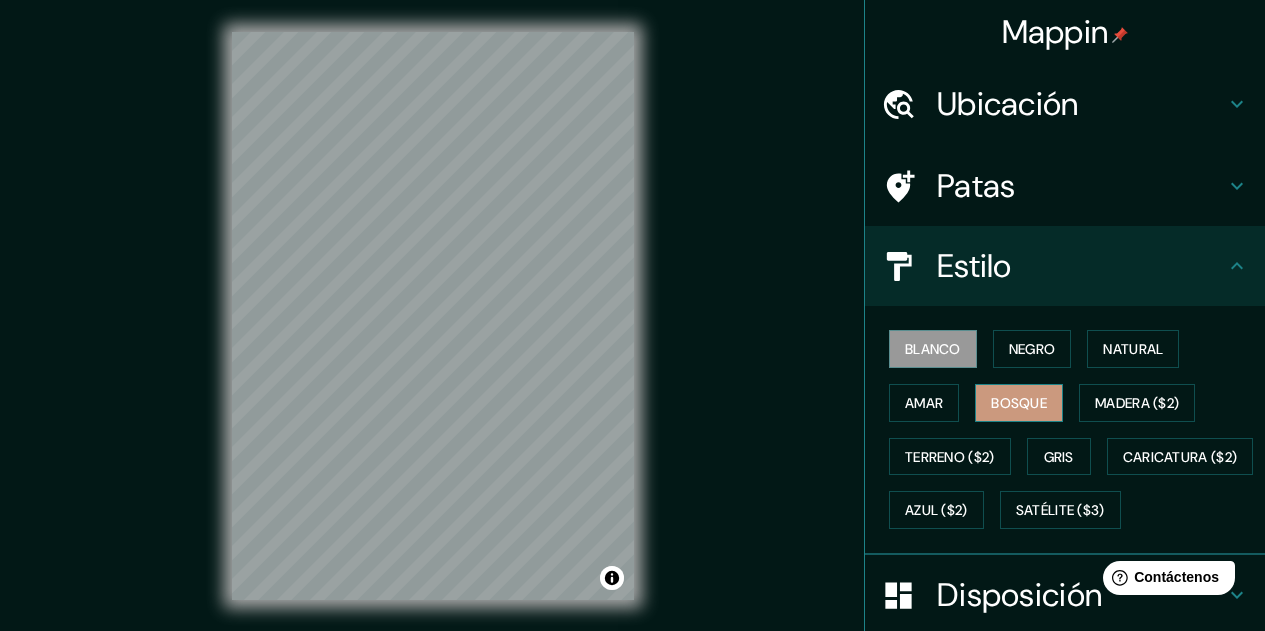 click on "Bosque" at bounding box center [1019, 403] 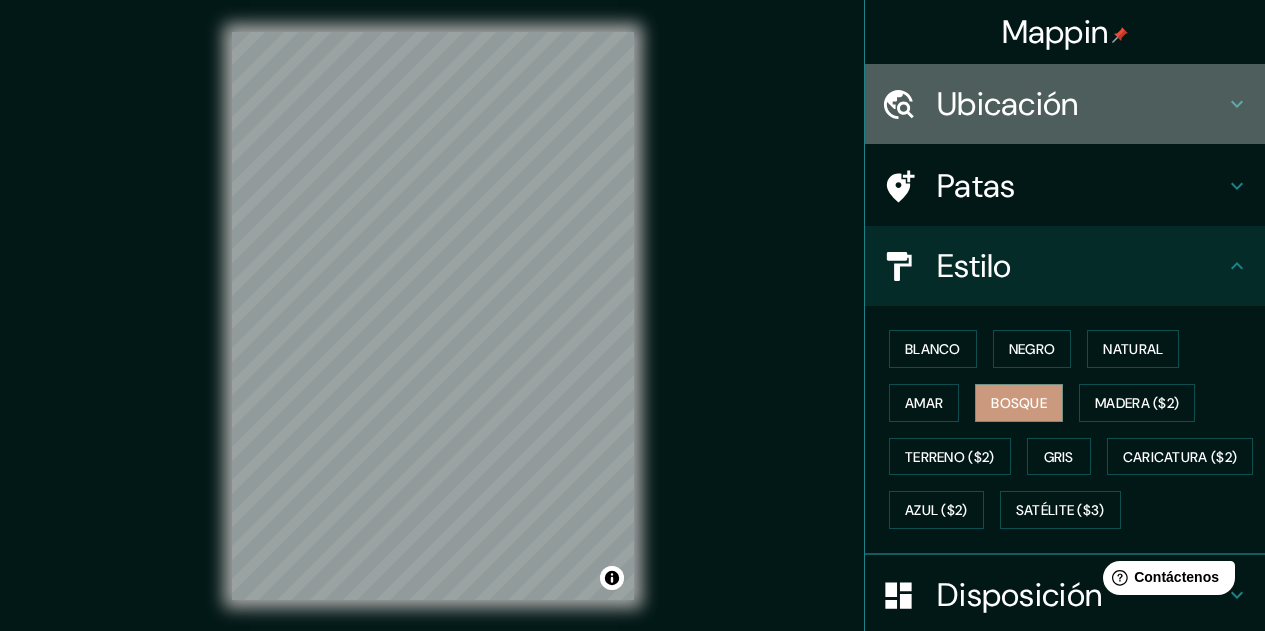 click on "Ubicación" at bounding box center [1008, 104] 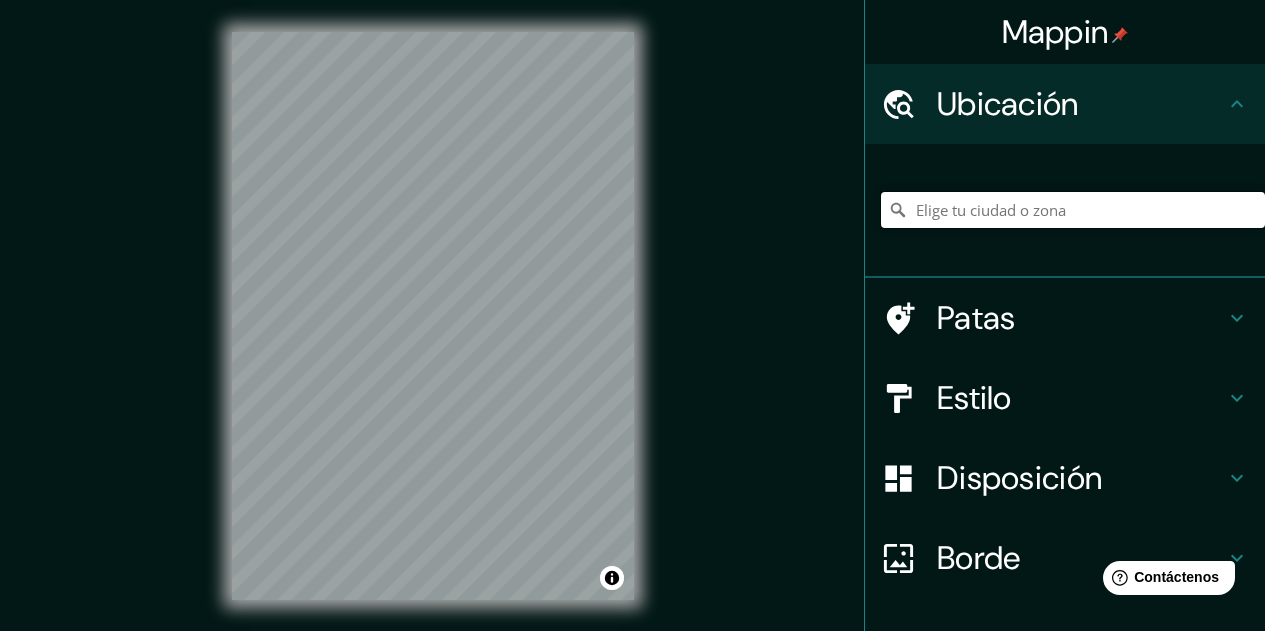 click at bounding box center [1073, 210] 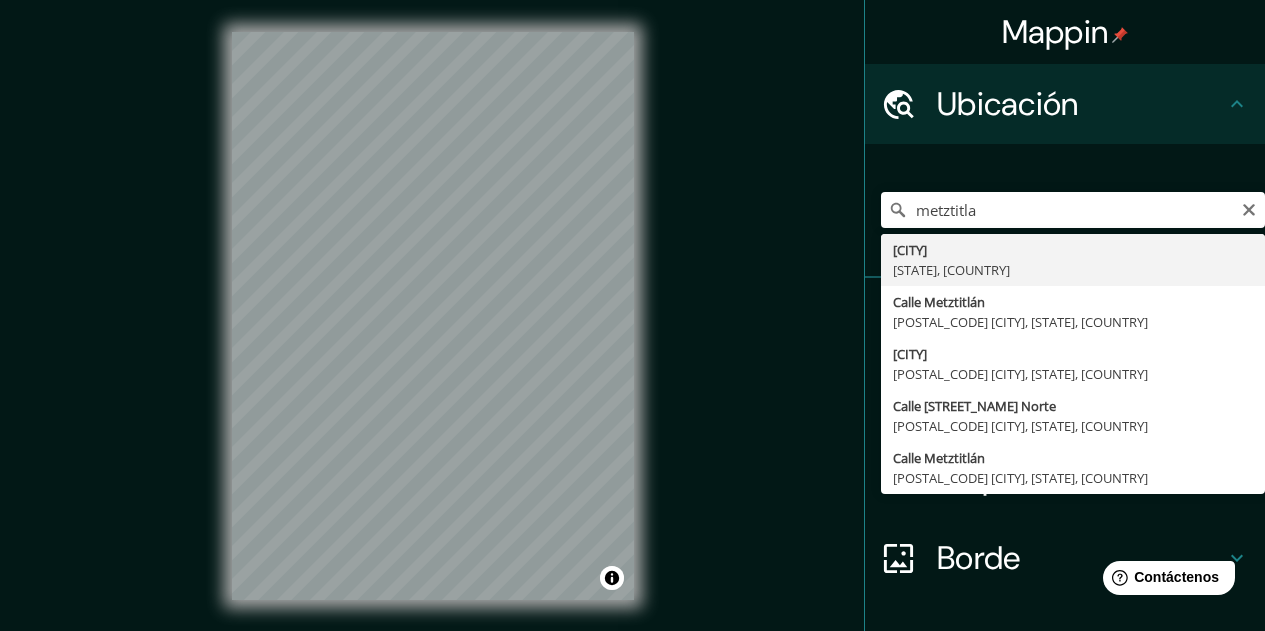 type on "Metztitlán, Hidalgo, México" 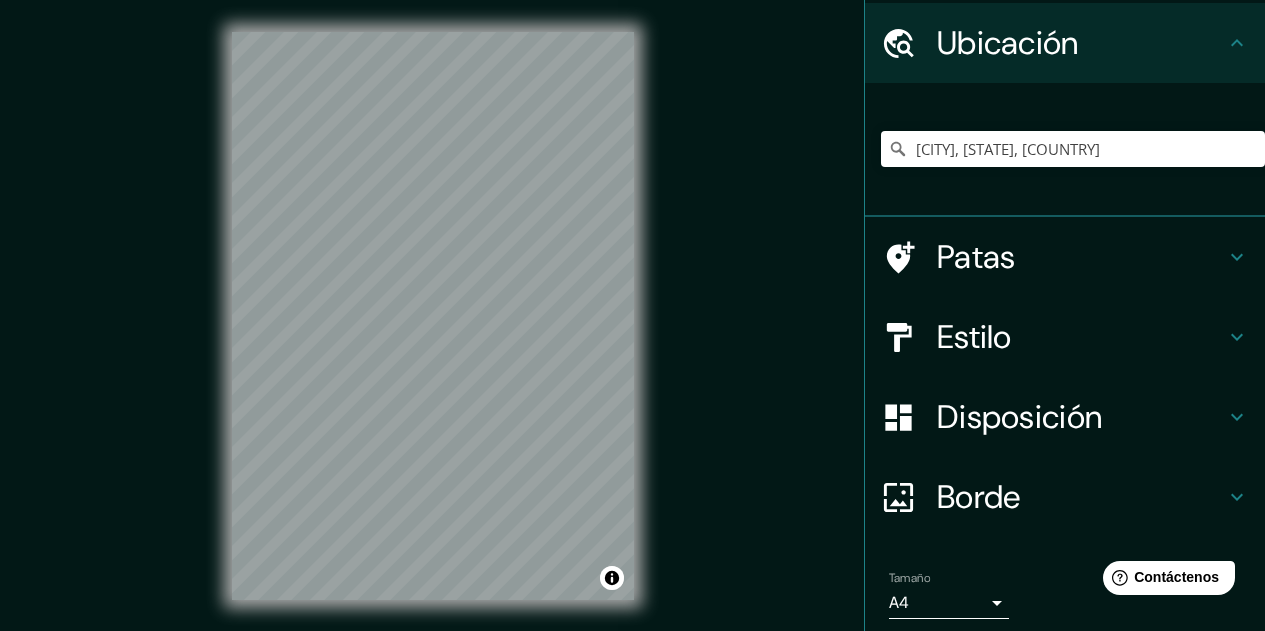 scroll, scrollTop: 134, scrollLeft: 0, axis: vertical 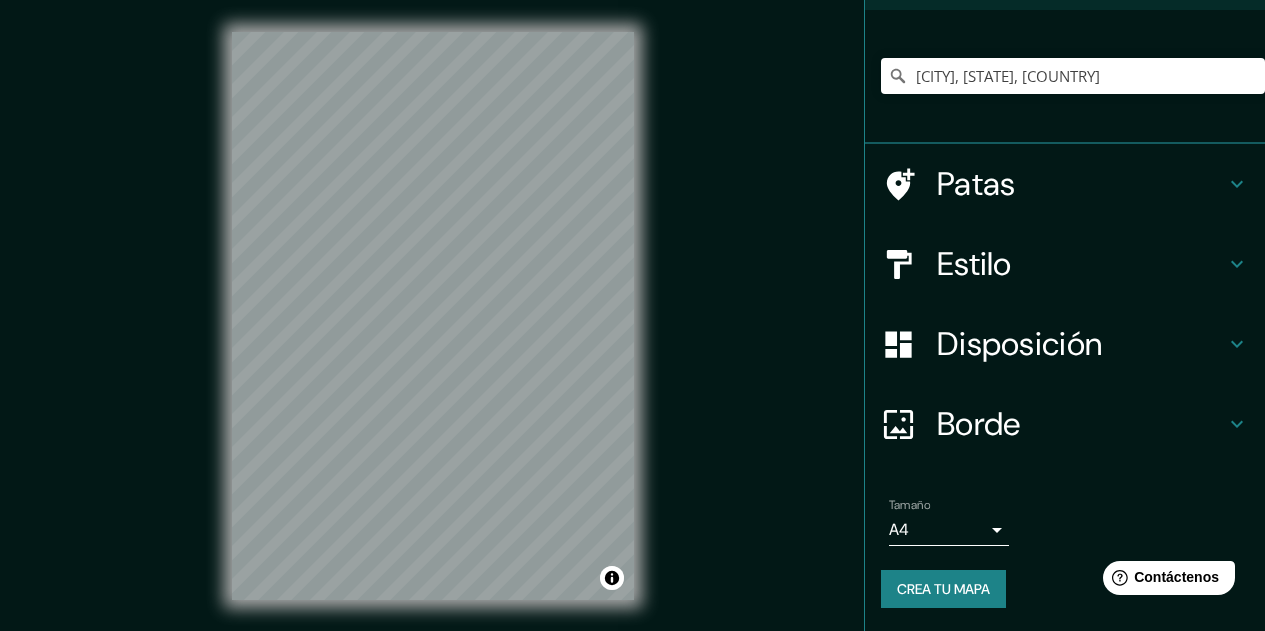 click on "Mappin Ubicación Metztitlán, Hidalgo, México Patas Estilo Disposición Borde Elige un borde.  Consejo  : puedes opacar las capas del marco para crear efectos geniales. Ninguno Simple Transparente Elegante Tamaño A4 single Crea tu mapa © Mapbox   © OpenStreetMap   Improve this map Si tiene algún problema, sugerencia o inquietud, envíe un correo electrónico a  help@mappin.pro  .   . . Texto original Valora esta traducción Tu opinión servirá para ayudar a mejorar el Traductor de Google" at bounding box center (632, 315) 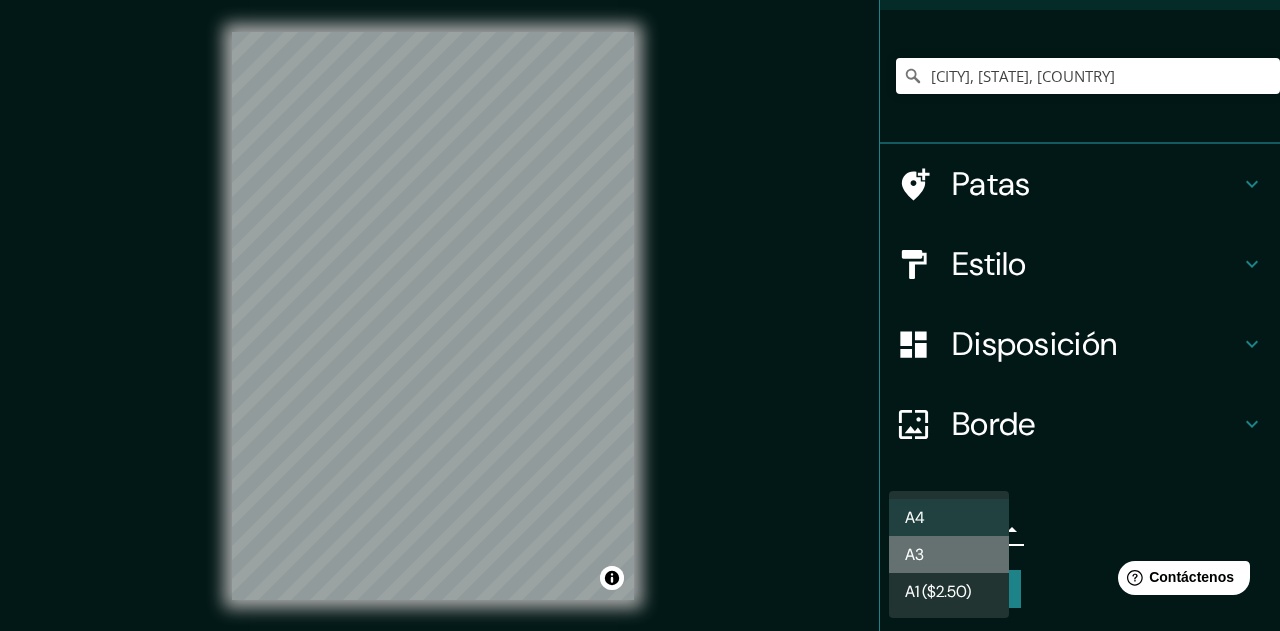 click on "A3" at bounding box center [949, 554] 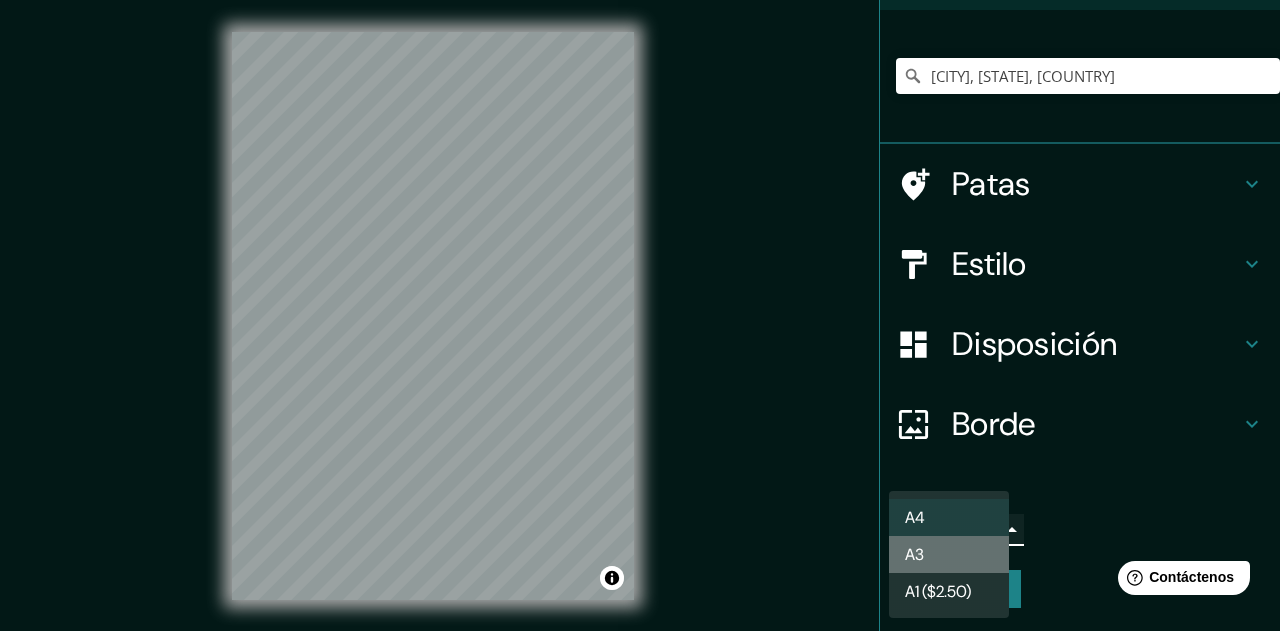 type on "a4" 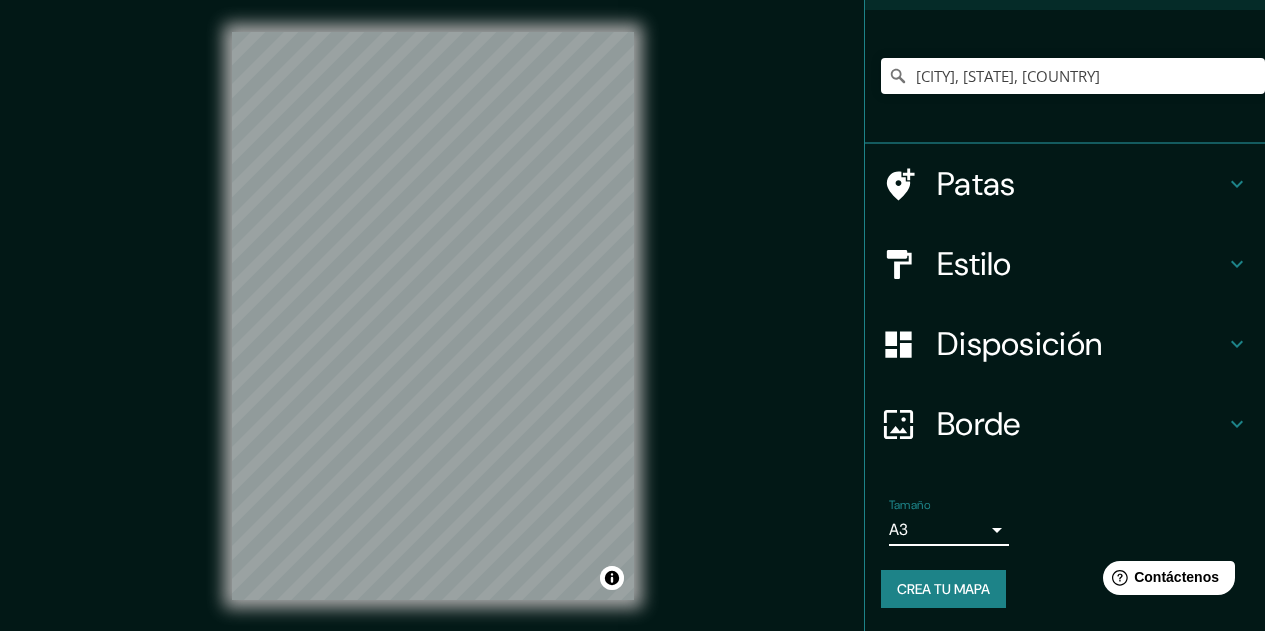 click on "Crea tu mapa" at bounding box center [943, 589] 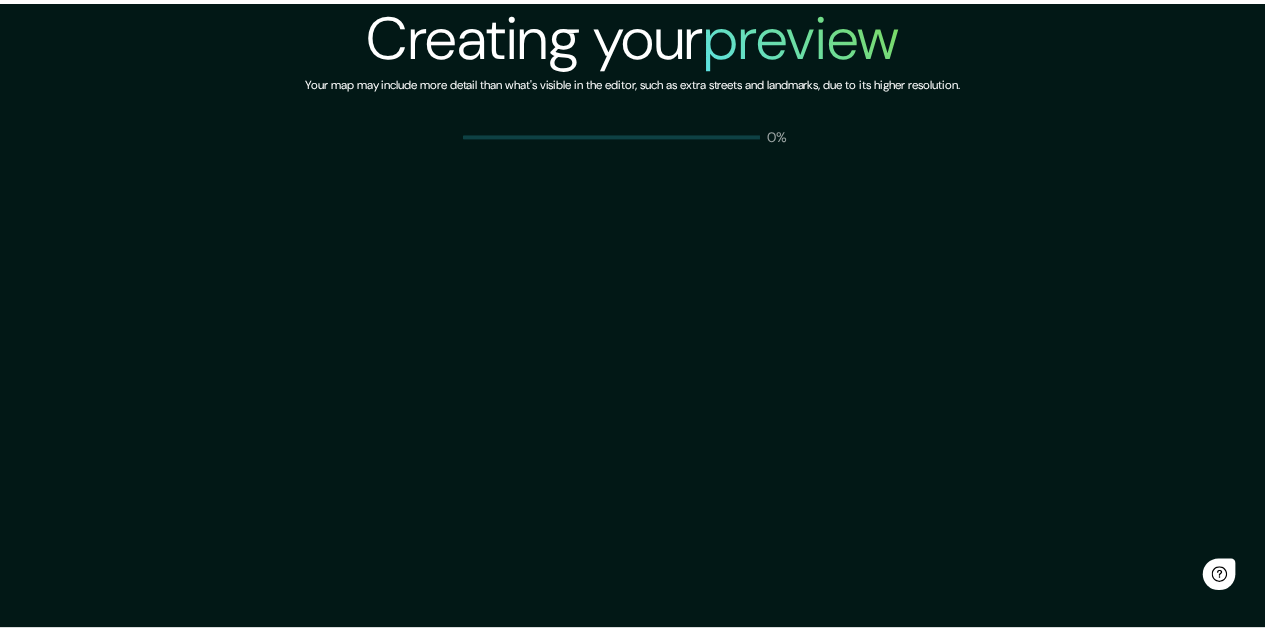 scroll, scrollTop: 0, scrollLeft: 0, axis: both 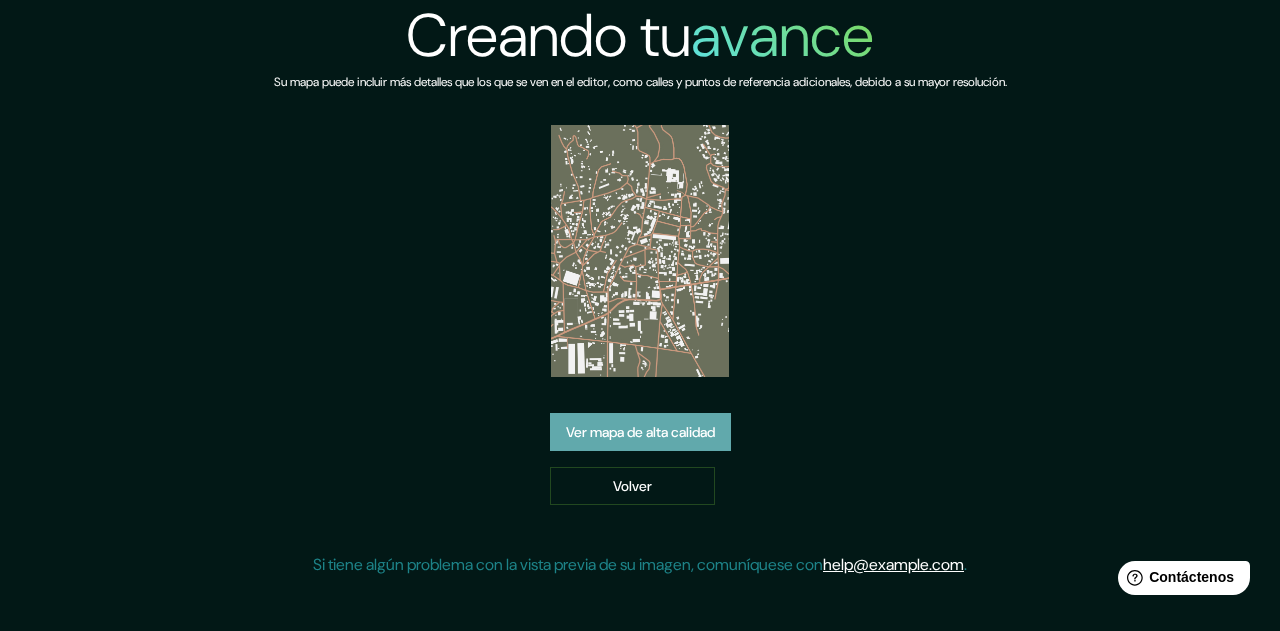 click on "Ver mapa de alta calidad" at bounding box center (640, 433) 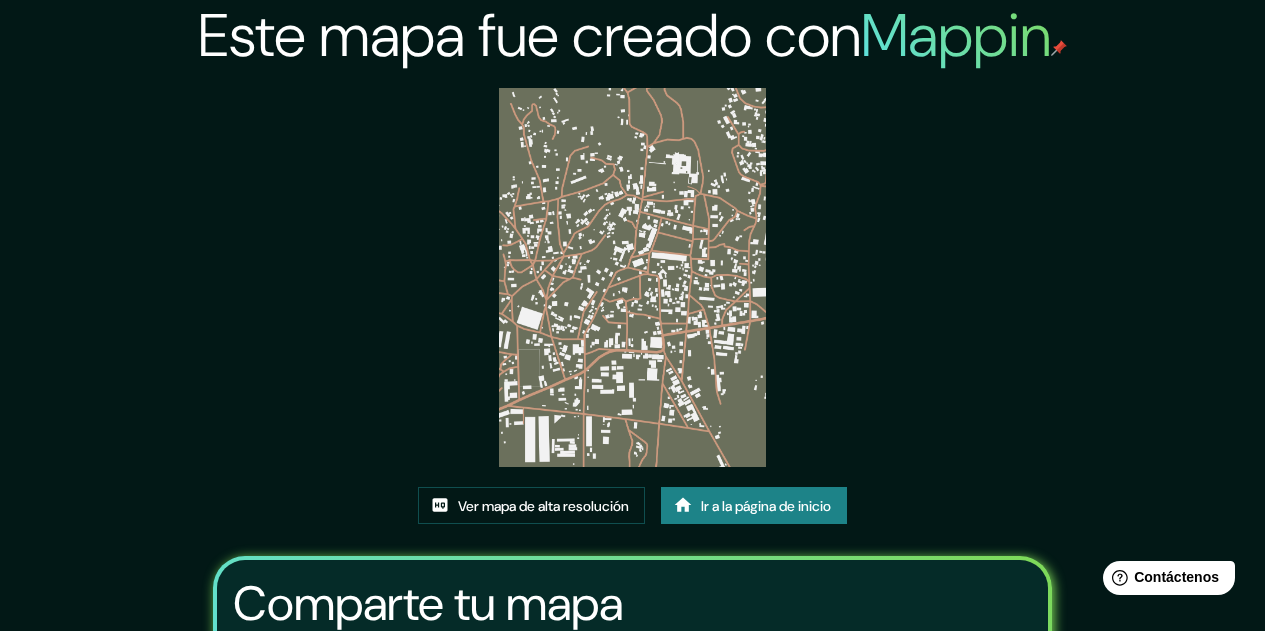 click on "Este mapa fue creado con Mappin Ver mapa de alta resolución Ir a la página de inicio Comparte tu mapa Envía tu mapa personalizado a tus amigos y permíteles diseñar el suyo con Mappin: comparte este enlace para darles acceso. https://app.mappin.pro/map/853d331f45cb08902bda786c6475a1f955d44c75?utm_source=link&utm_campaign=v1&utm_medium=share Copiar ​ Enlace de mapas válido por 60 días. Si tiene algún problema para obtener una vista previa de su imagen, comuníquese con help@example.com ." at bounding box center [633, 440] 